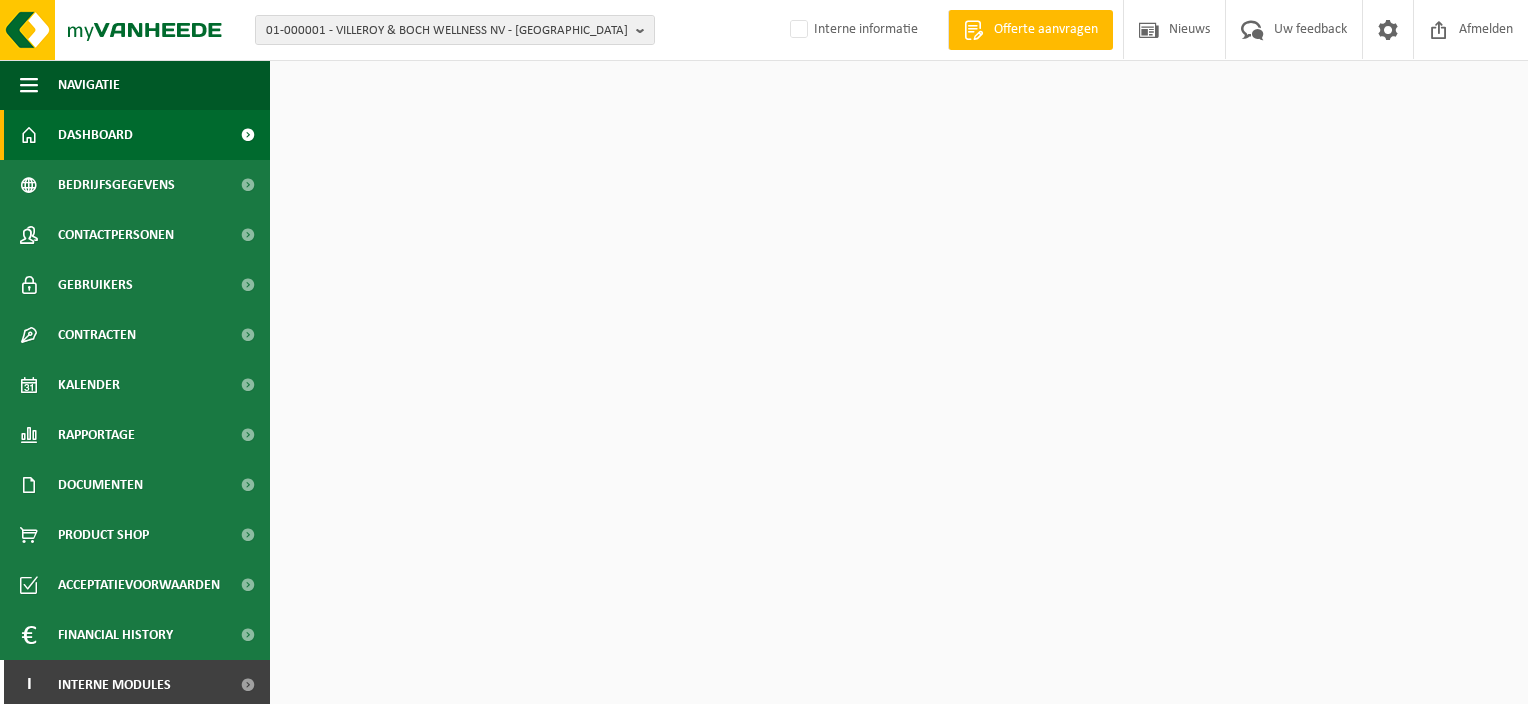 scroll, scrollTop: 0, scrollLeft: 0, axis: both 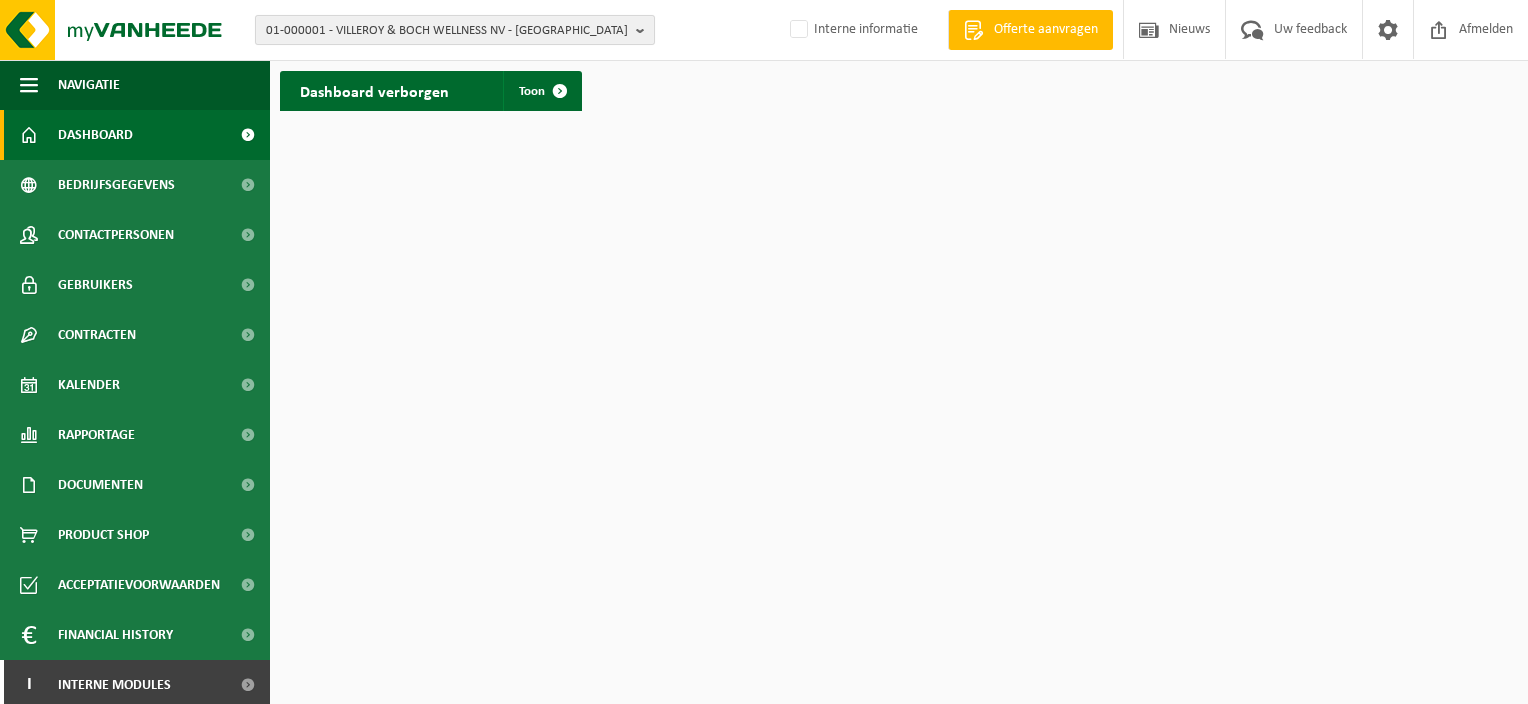 click on "01-000001 - VILLEROY & BOCH WELLNESS NV - ROESELARE" at bounding box center (447, 31) 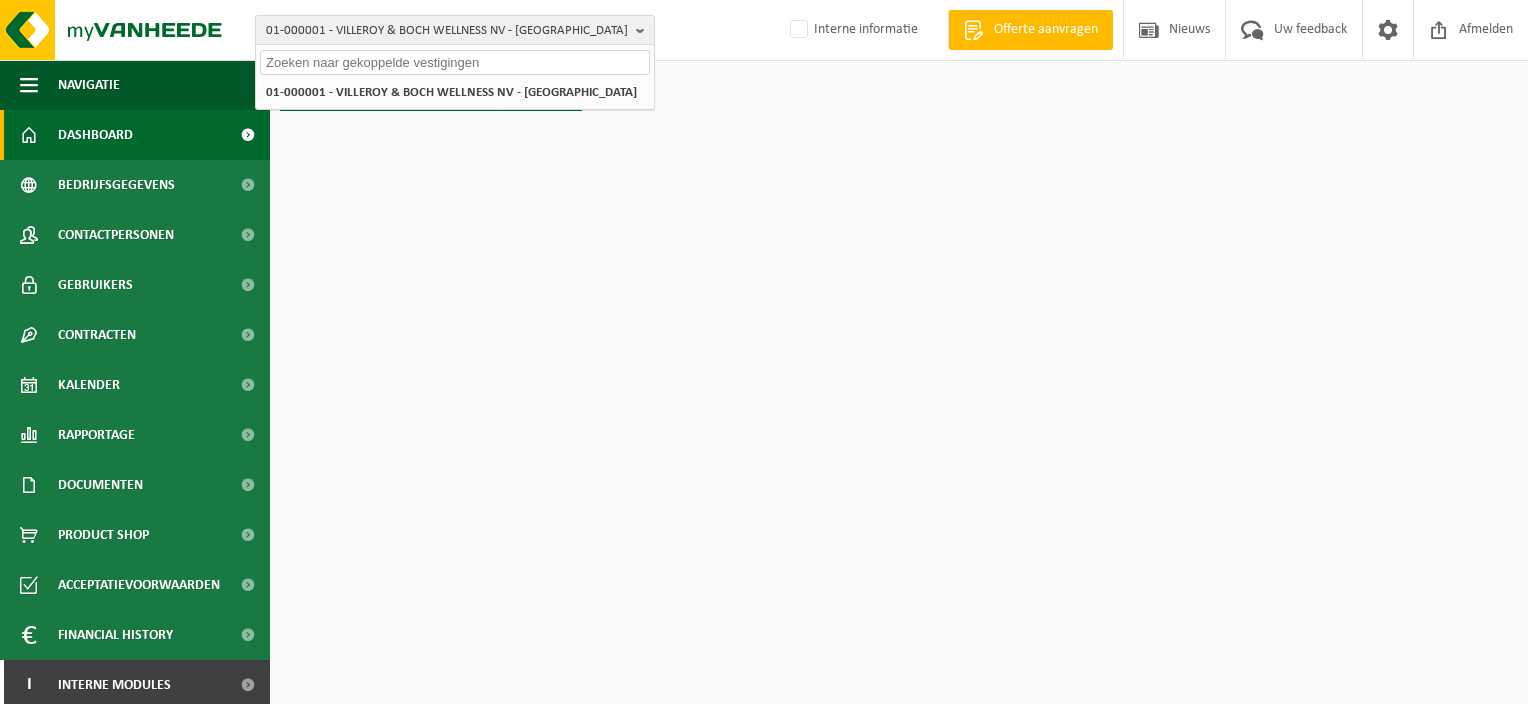 click at bounding box center [455, 62] 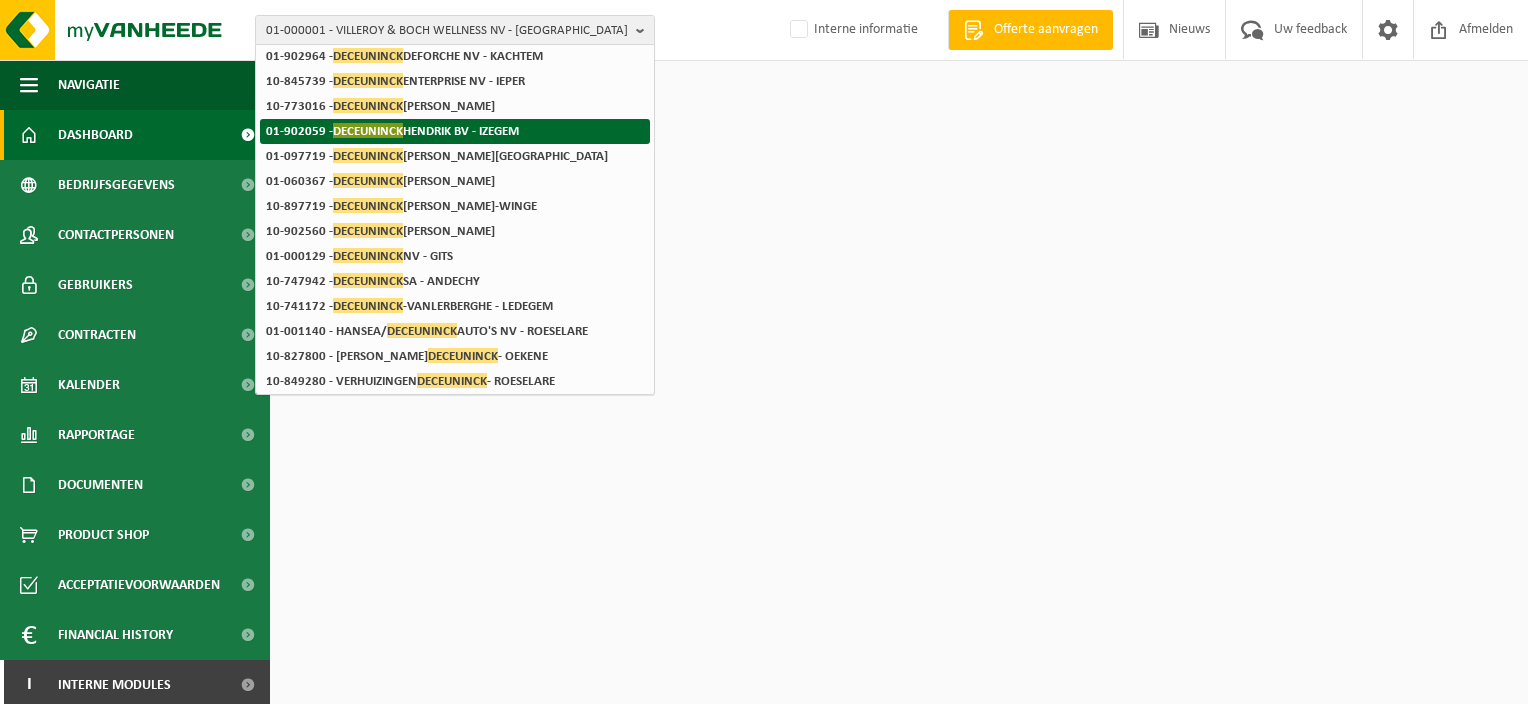 scroll, scrollTop: 116, scrollLeft: 0, axis: vertical 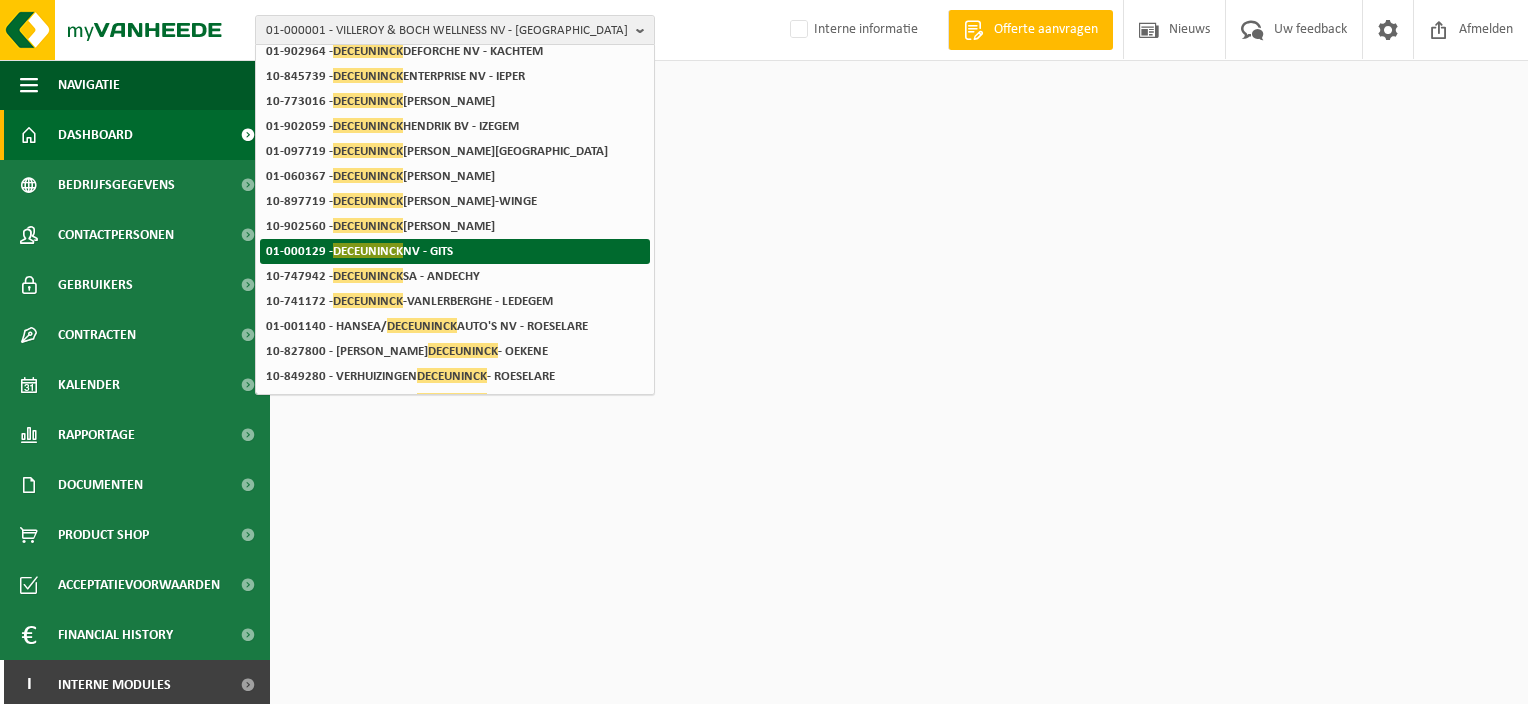 type on "Deceuninck" 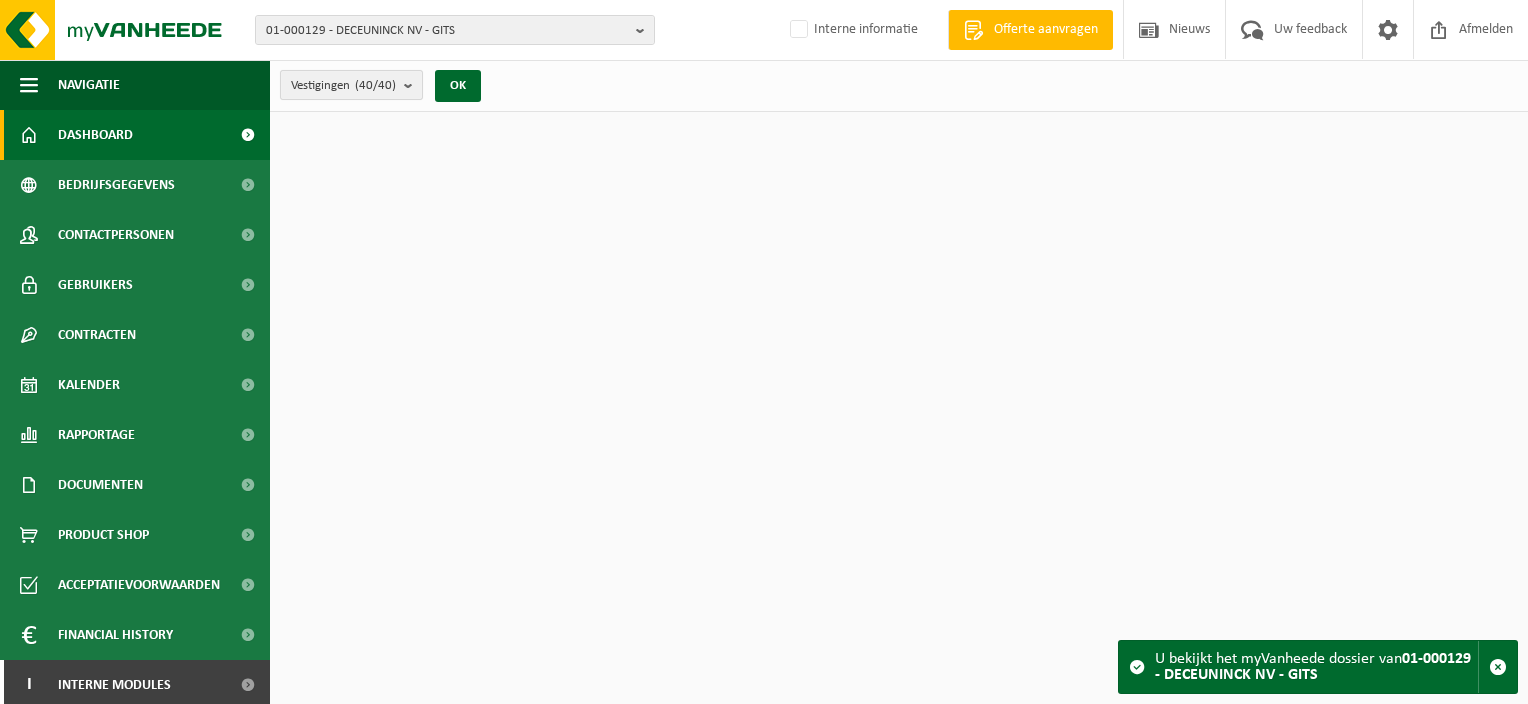 scroll, scrollTop: 0, scrollLeft: 0, axis: both 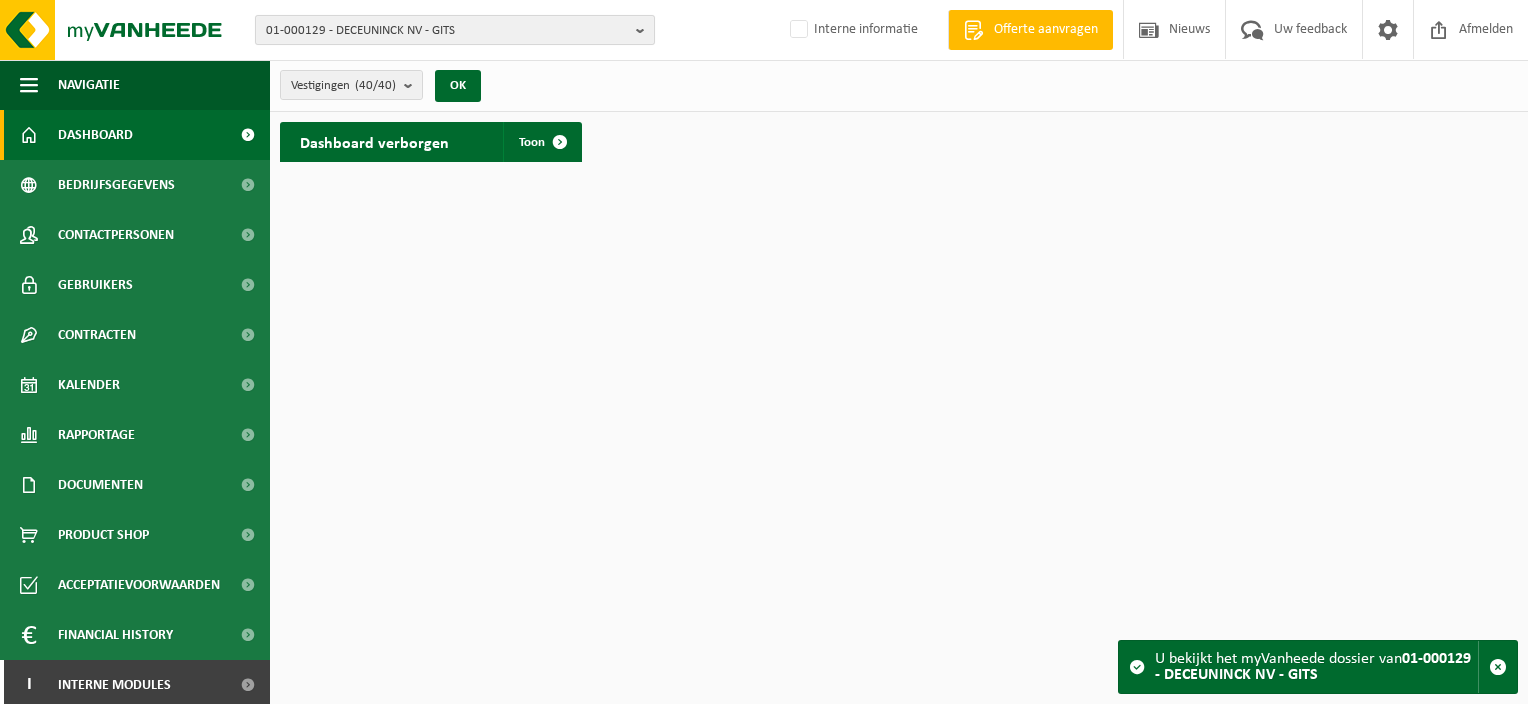 click on "01-000129 - DECEUNINCK NV - GITS" at bounding box center (447, 31) 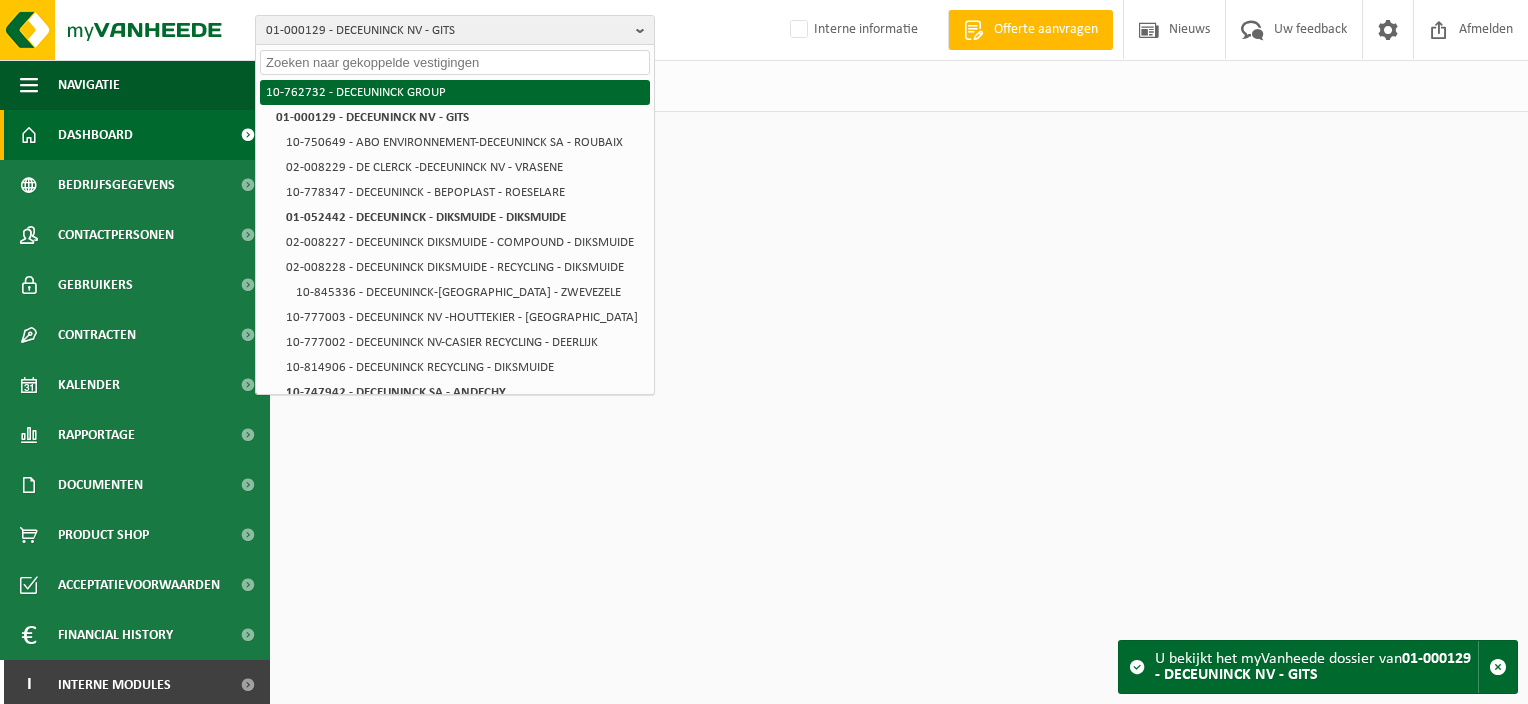 click on "10-762732 - DECEUNINCK GROUP" at bounding box center (455, 92) 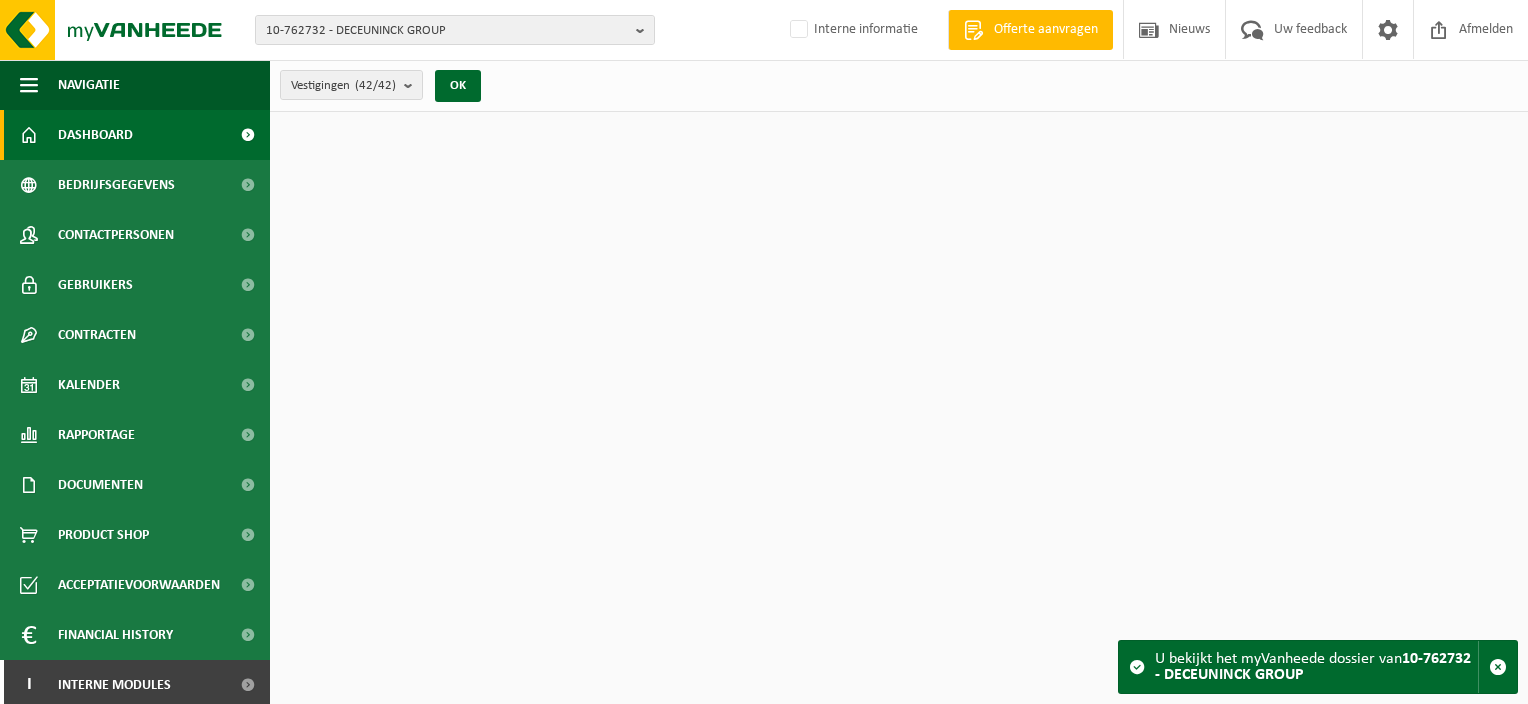 scroll, scrollTop: 0, scrollLeft: 0, axis: both 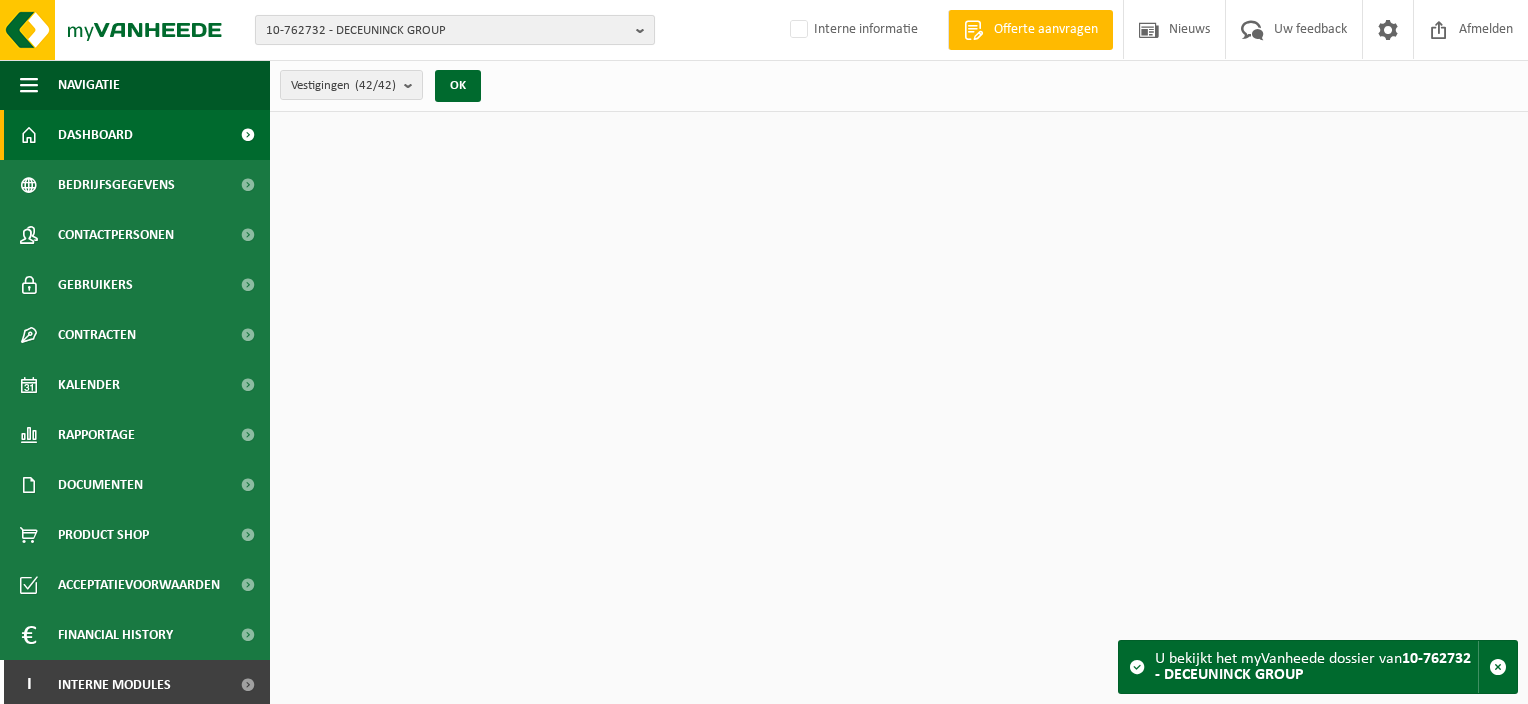 click on "10-762732 - DECEUNINCK GROUP" at bounding box center (447, 31) 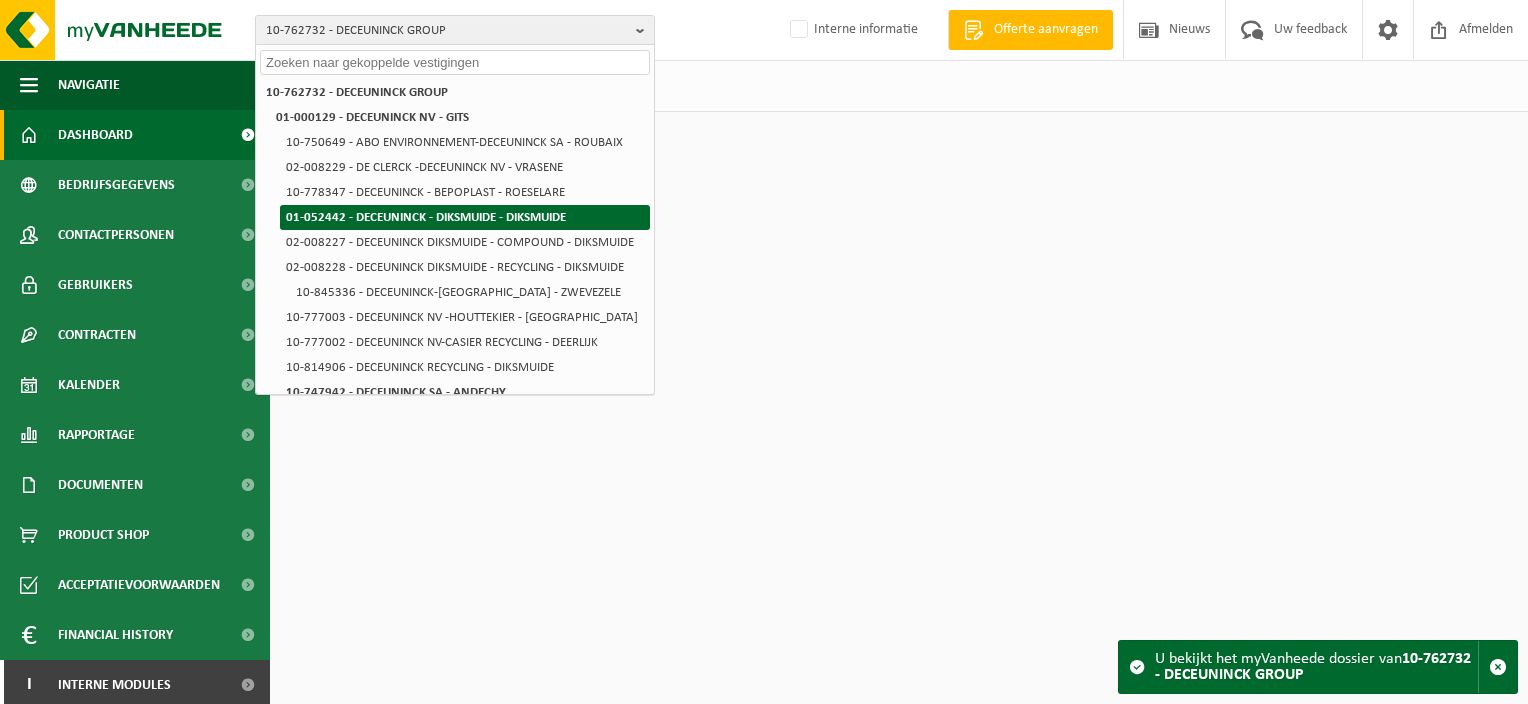 click on "01-052442 - DECEUNINCK - DIKSMUIDE - DIKSMUIDE" at bounding box center (426, 217) 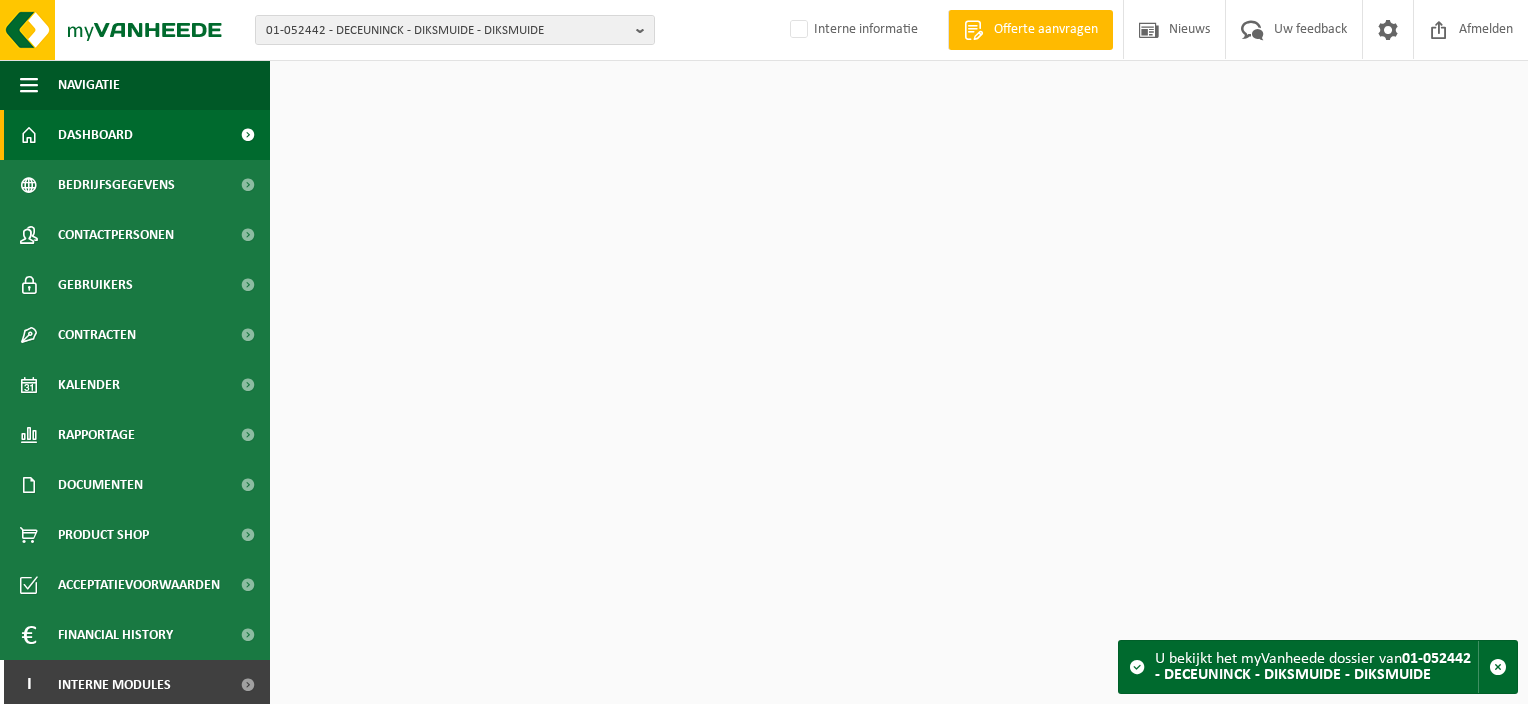 scroll, scrollTop: 0, scrollLeft: 0, axis: both 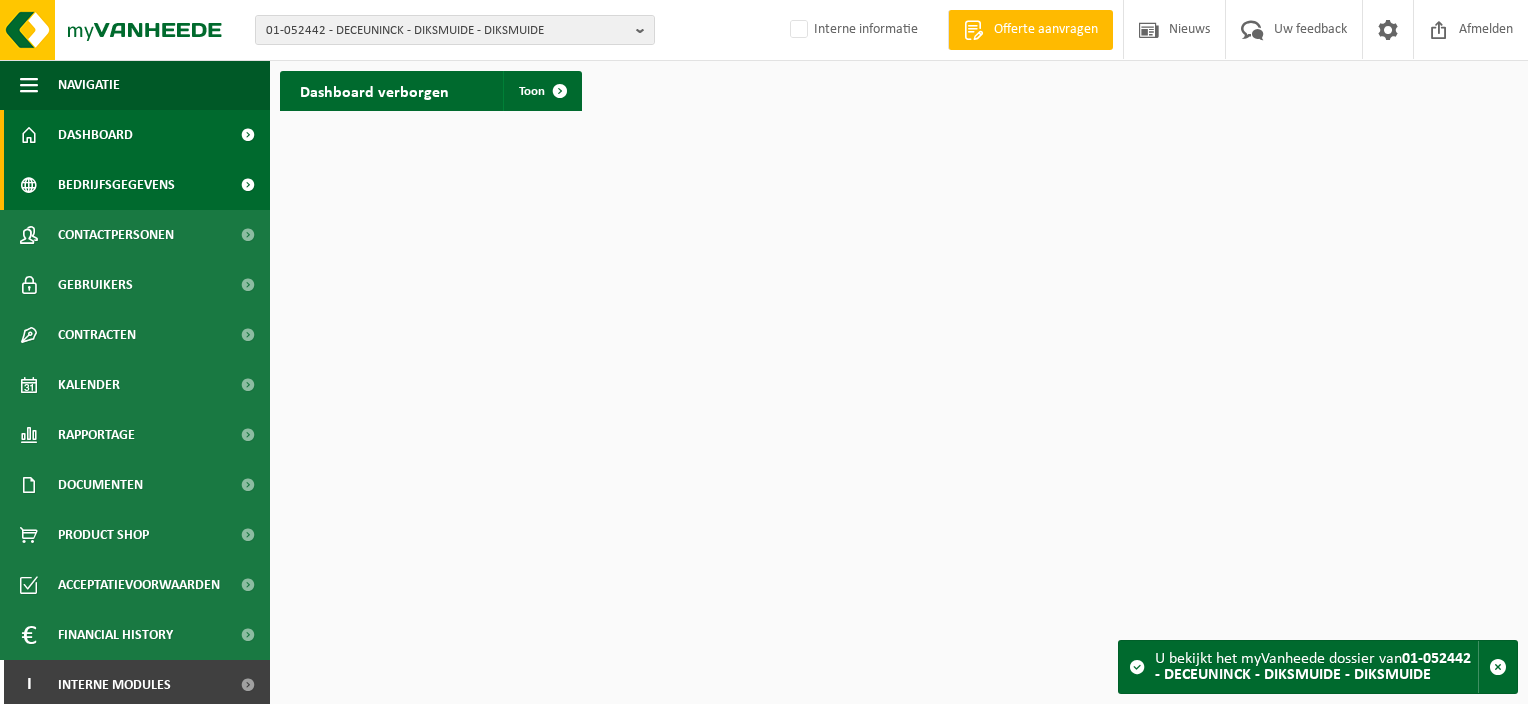 click on "Bedrijfsgegevens" at bounding box center (116, 185) 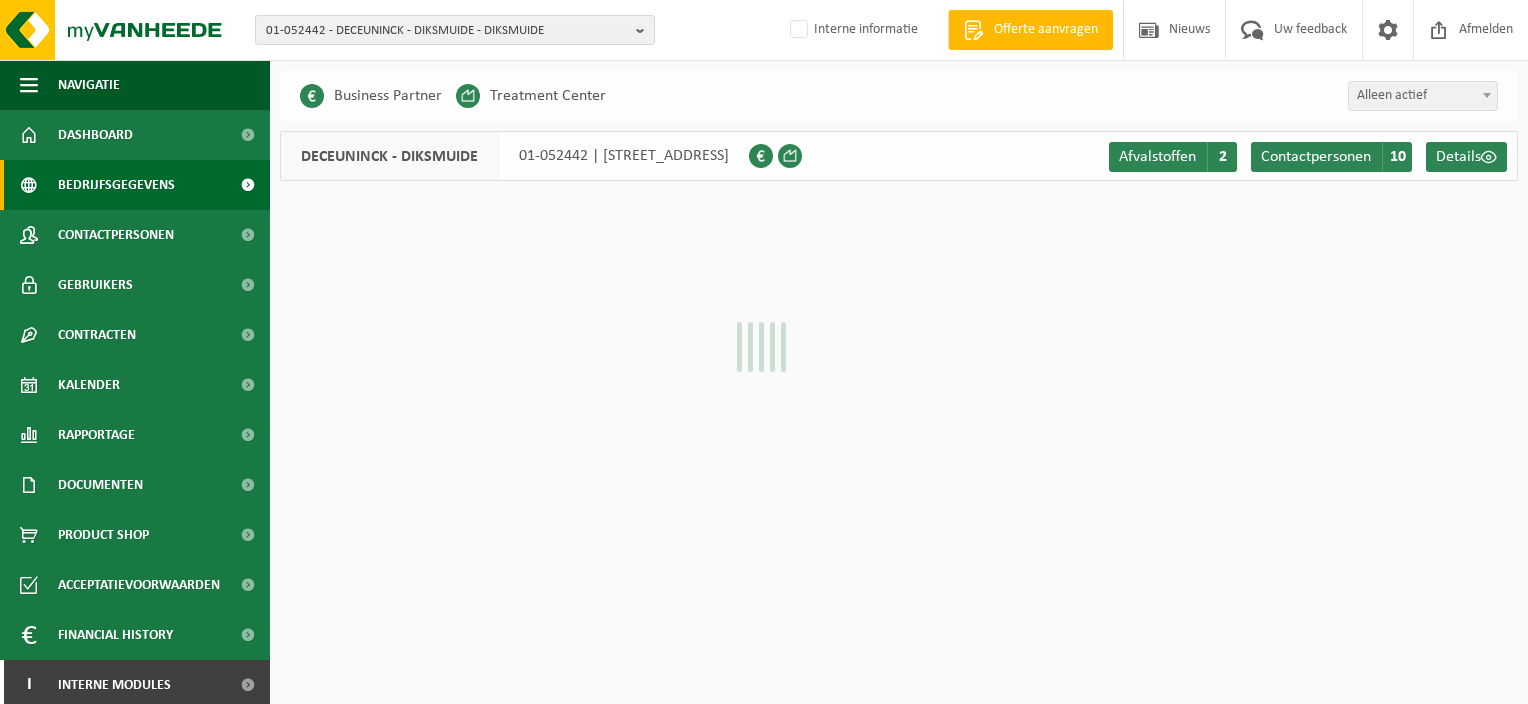 scroll, scrollTop: 0, scrollLeft: 0, axis: both 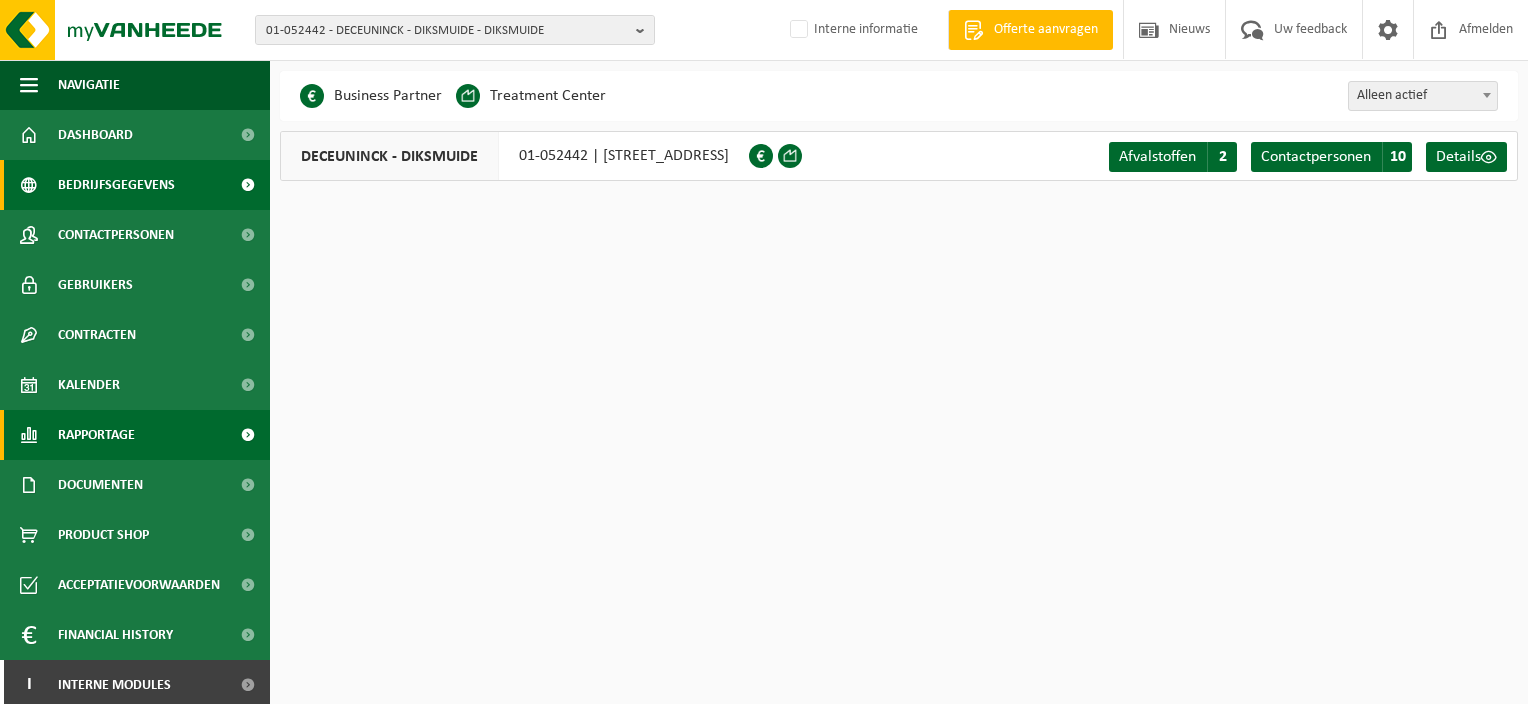 click on "Rapportage" at bounding box center [96, 435] 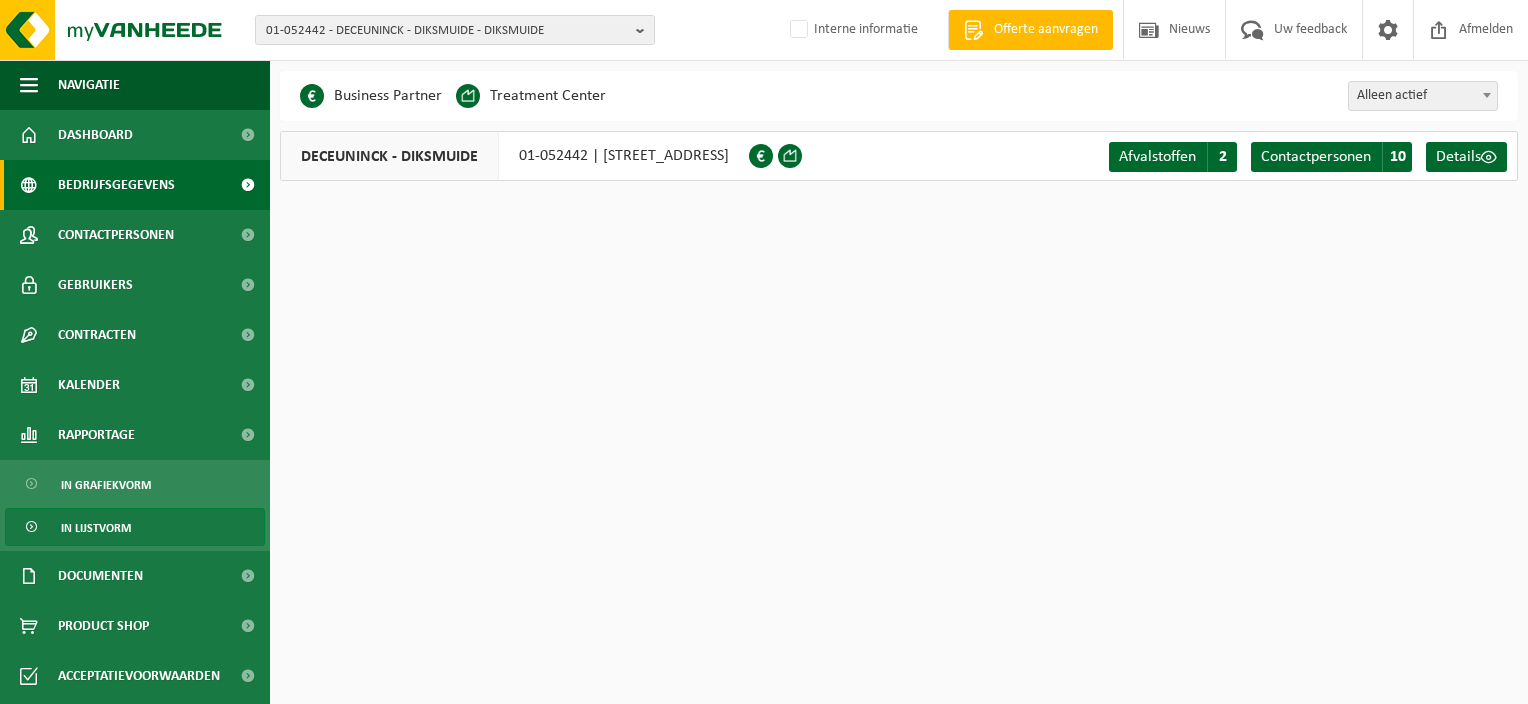 click on "In lijstvorm" at bounding box center (96, 528) 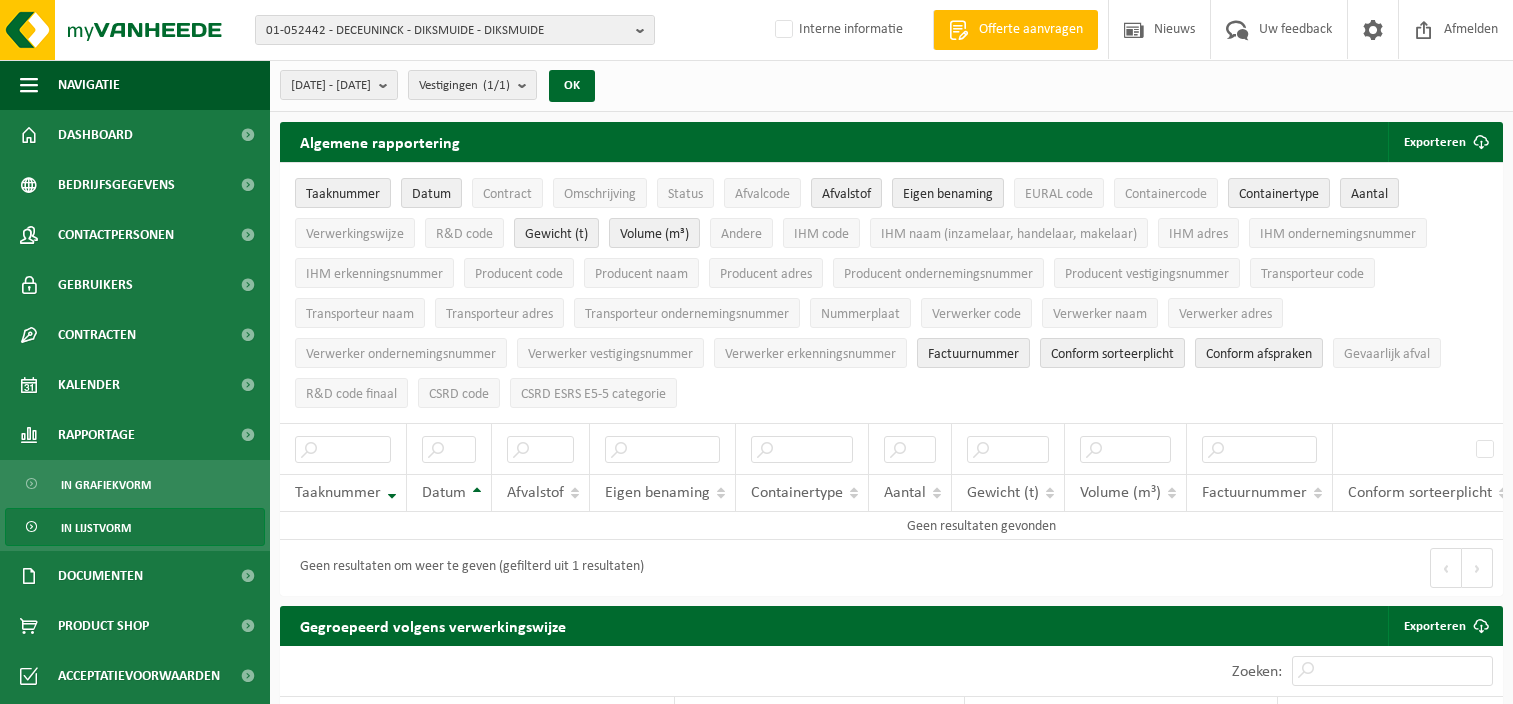 scroll, scrollTop: 0, scrollLeft: 0, axis: both 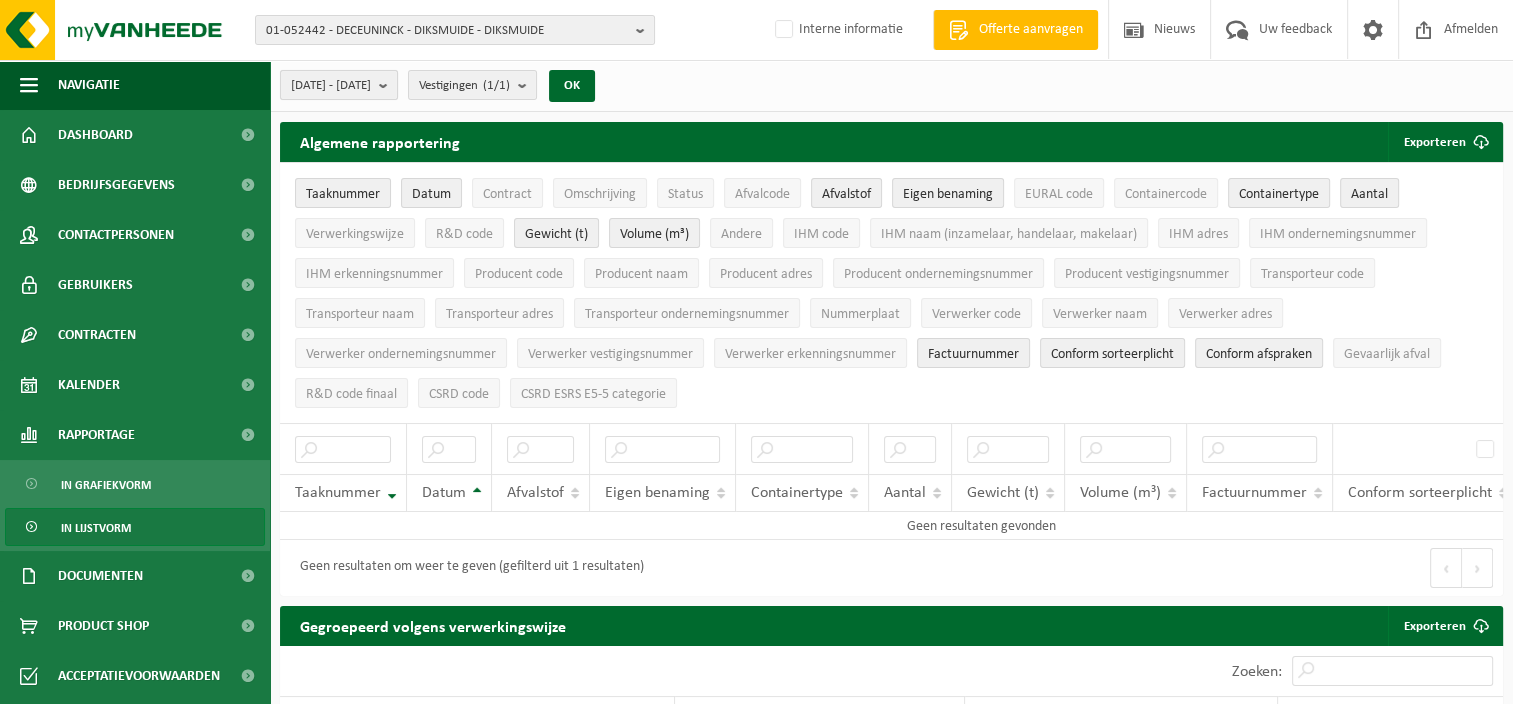 click on "[DATE] - [DATE]" at bounding box center [331, 86] 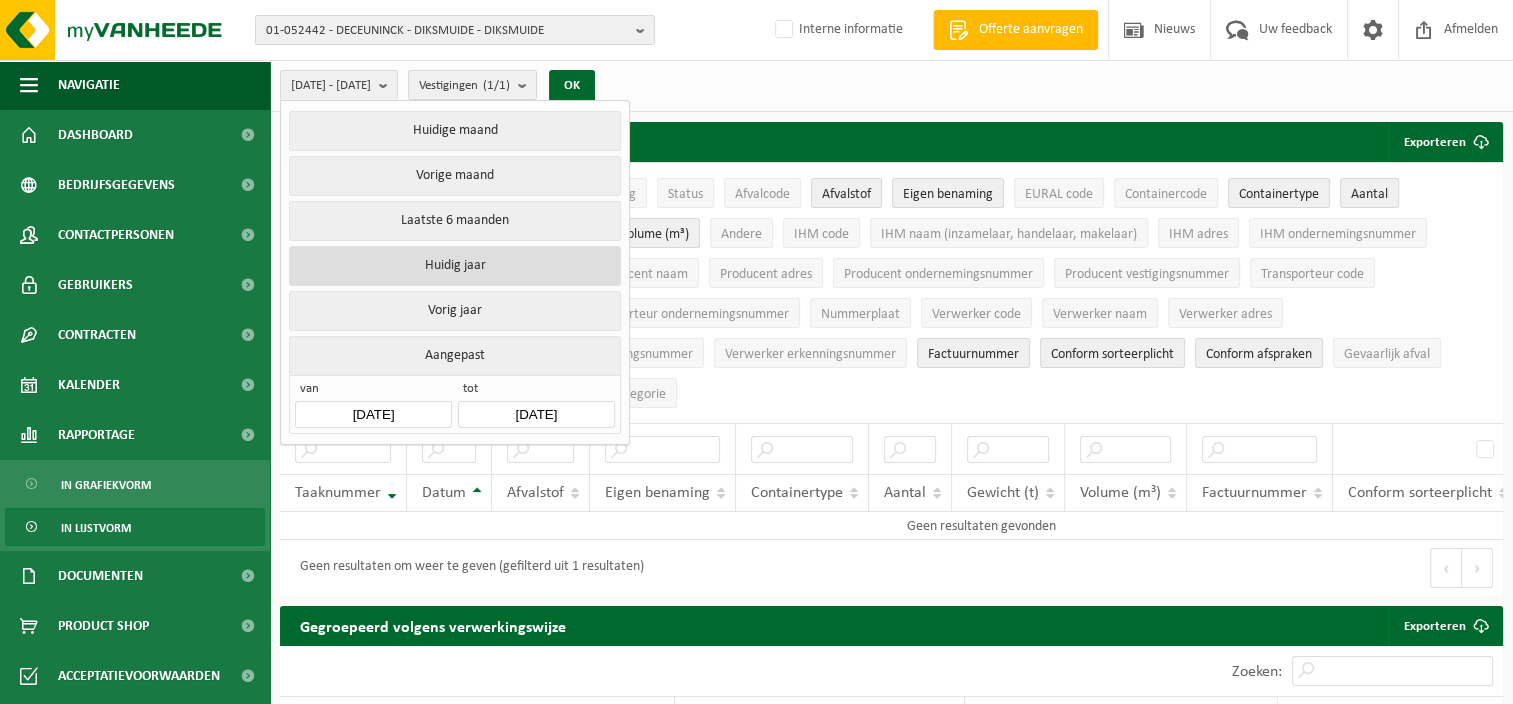 click on "Huidig jaar" at bounding box center [454, 266] 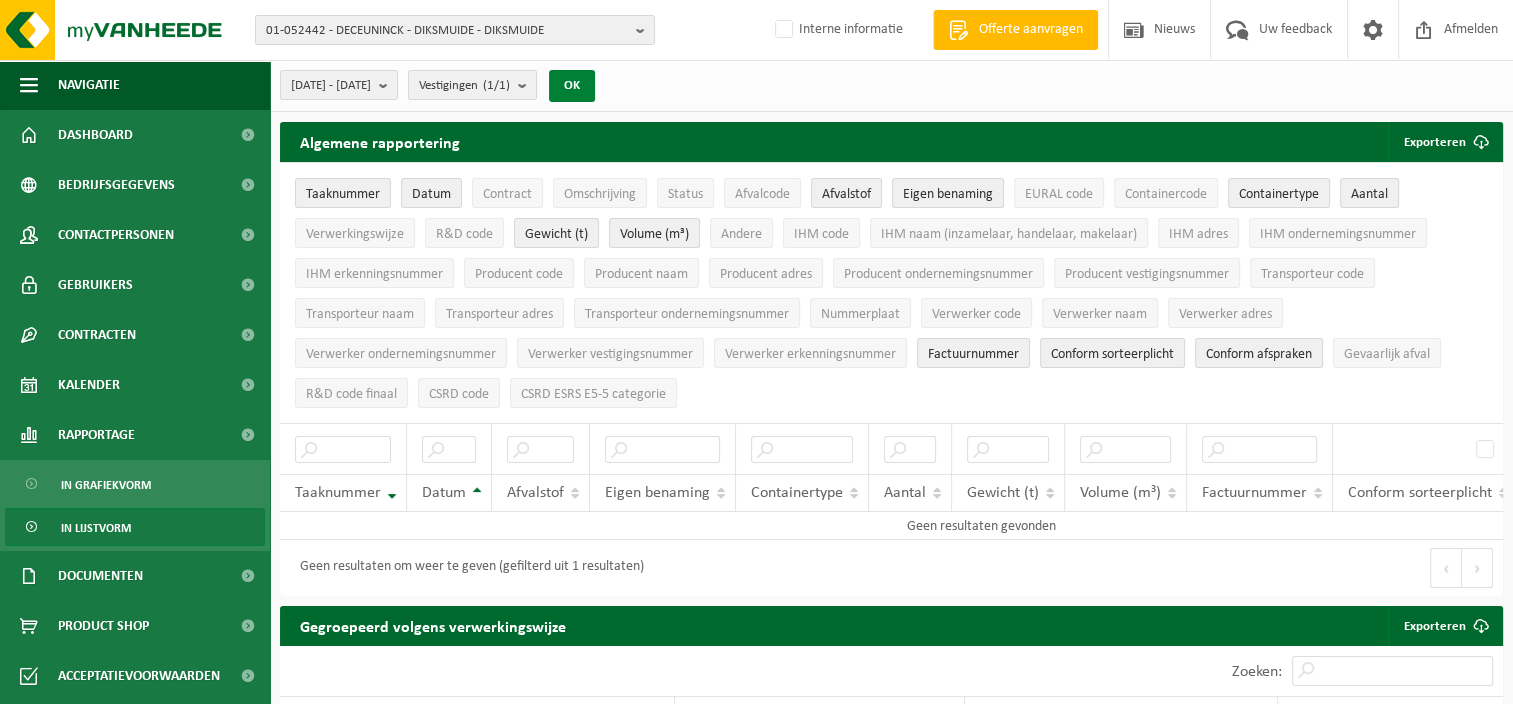 click on "OK" at bounding box center [572, 86] 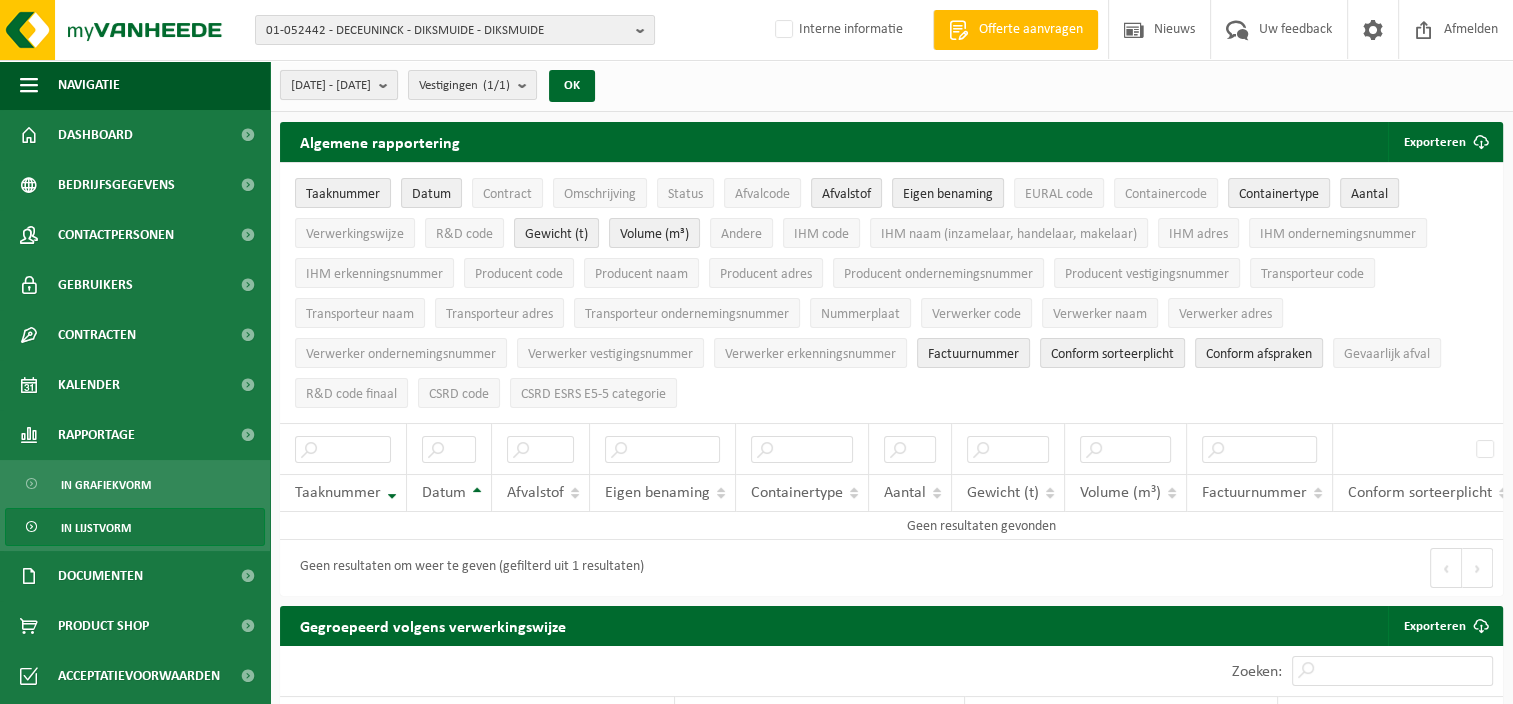 click on "2025-01-01 - 2025-07-01" at bounding box center (331, 86) 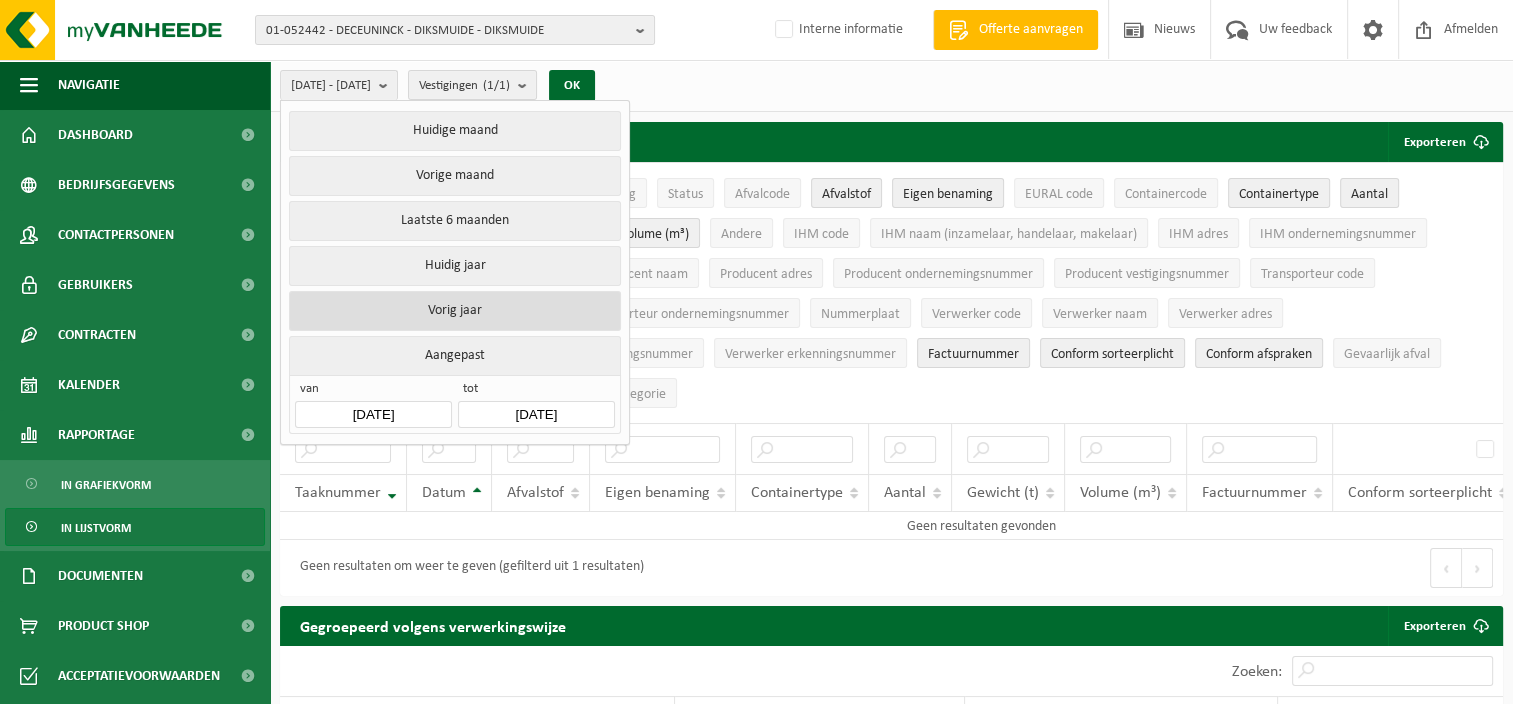 click on "Vorig jaar" at bounding box center (454, 311) 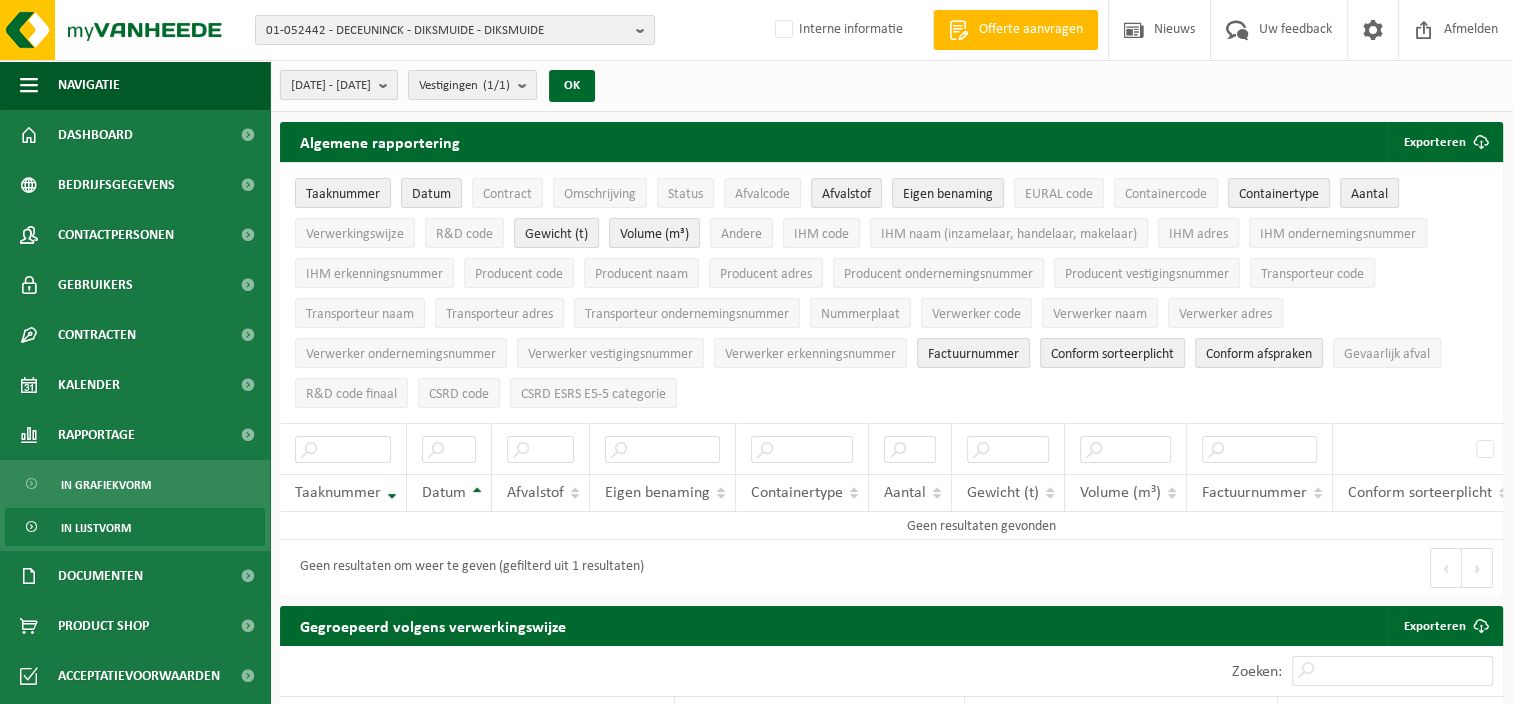 click on "2024-01-01 - 2024-12-31" at bounding box center (331, 86) 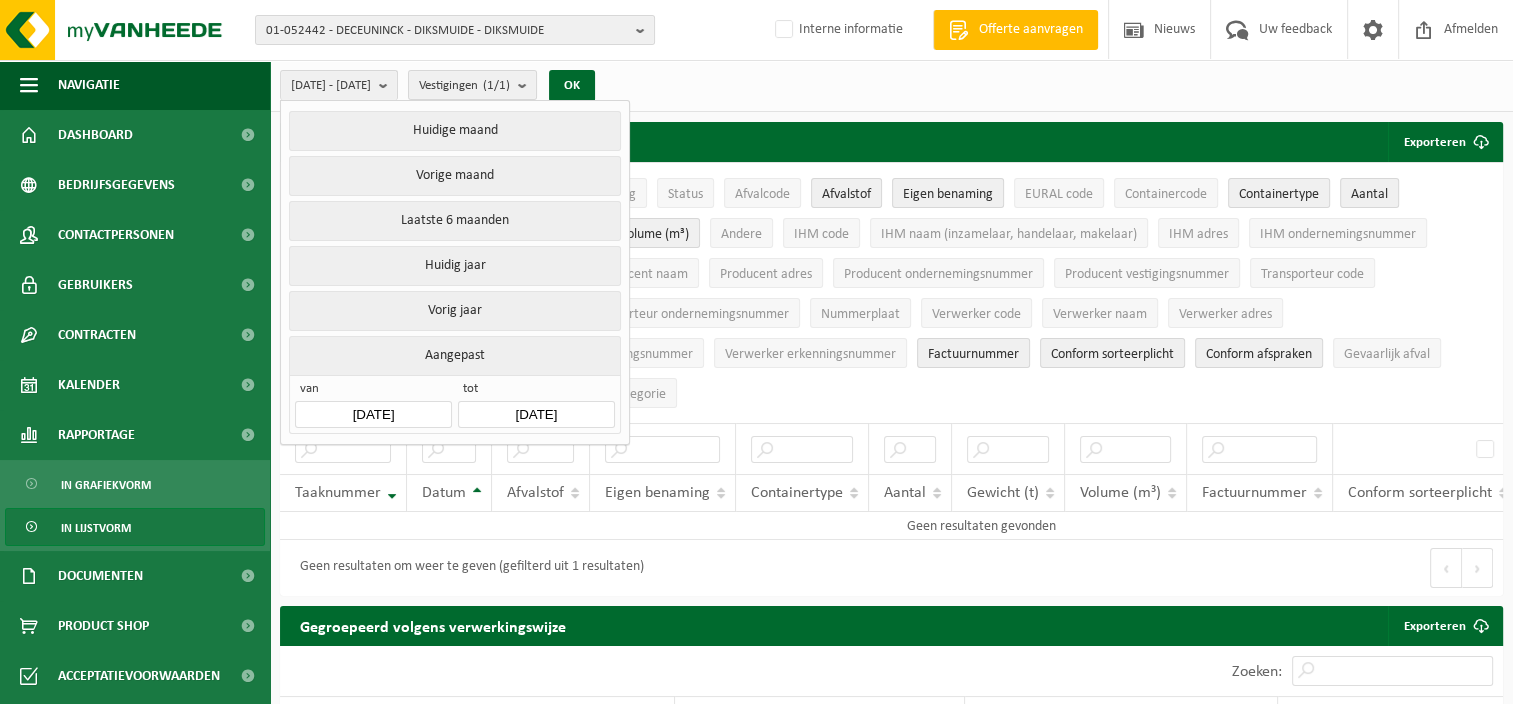 click on "2024-12-31" at bounding box center (536, 414) 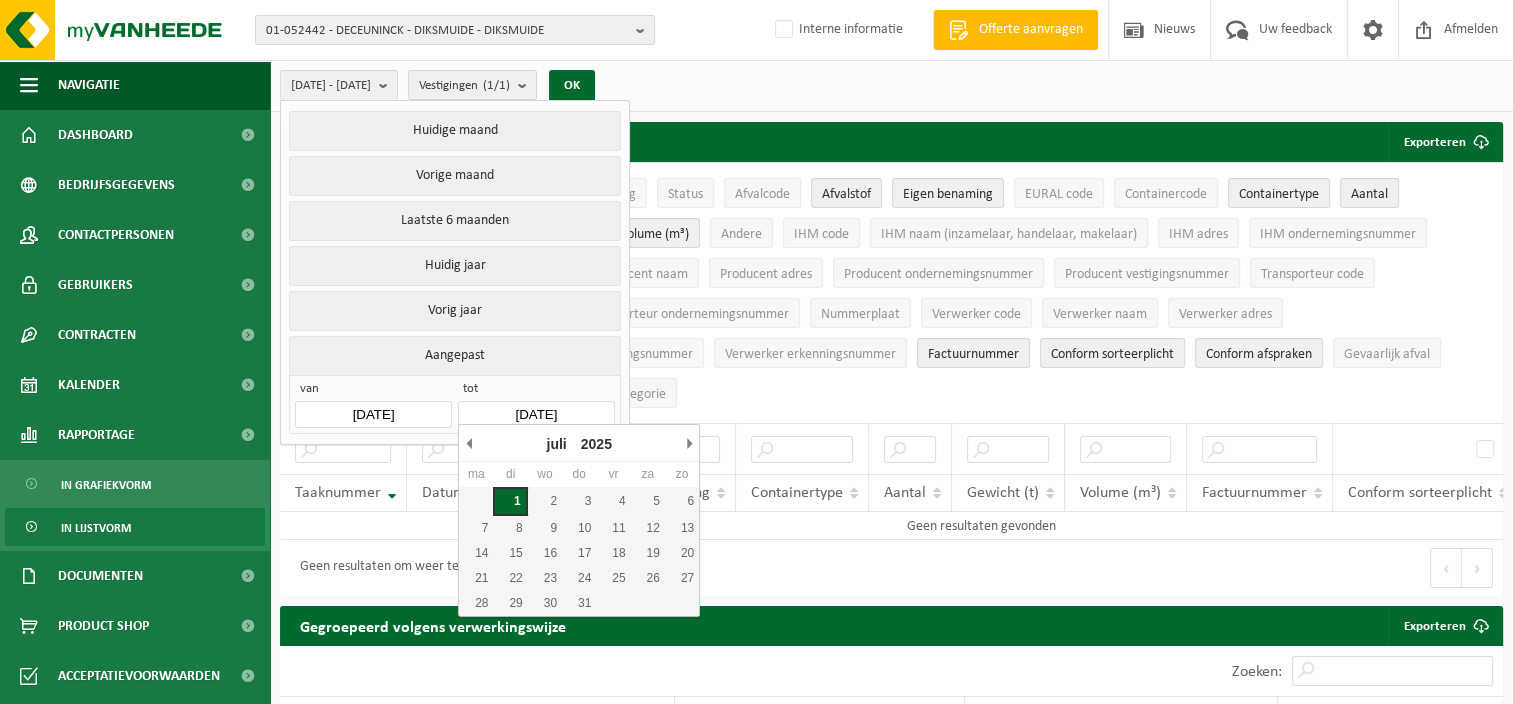 type on "[DATE]" 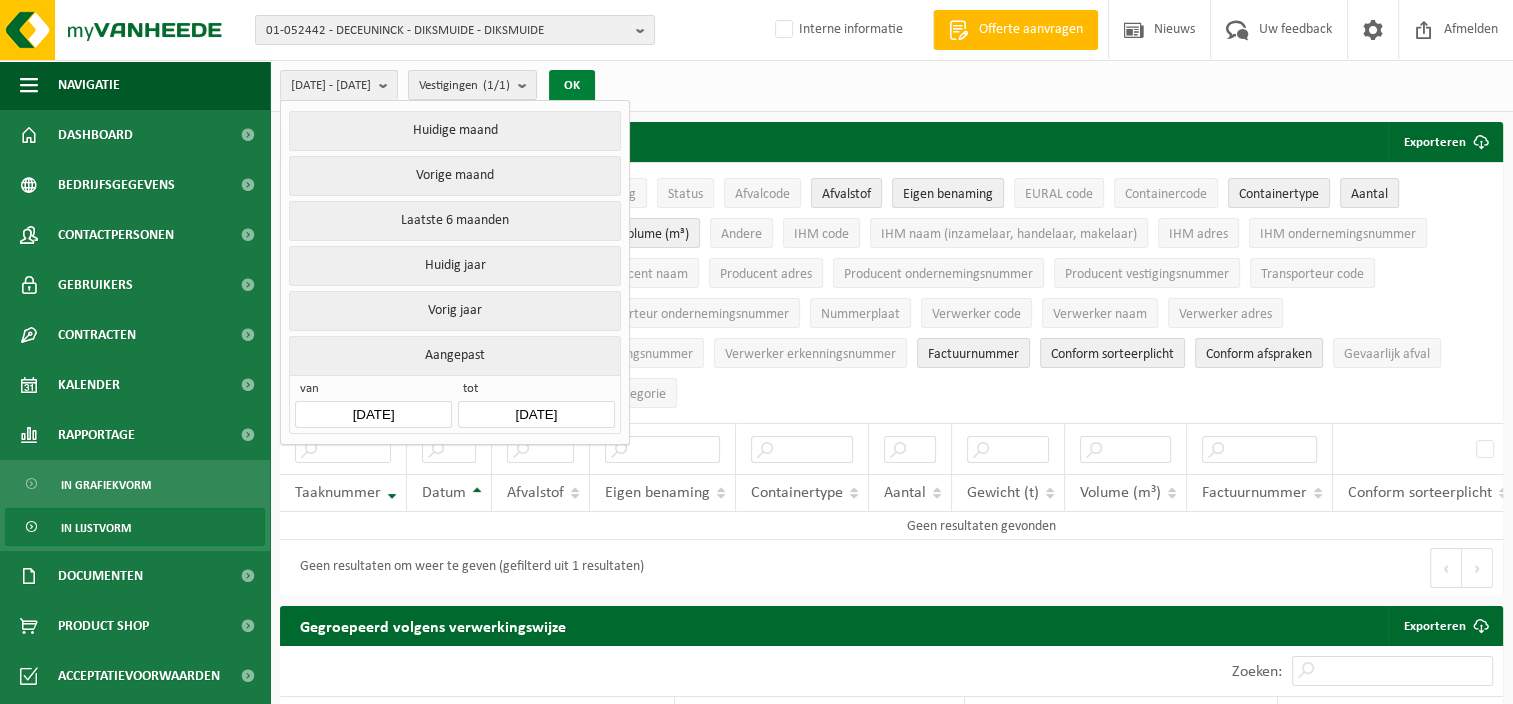 click on "OK" at bounding box center [572, 86] 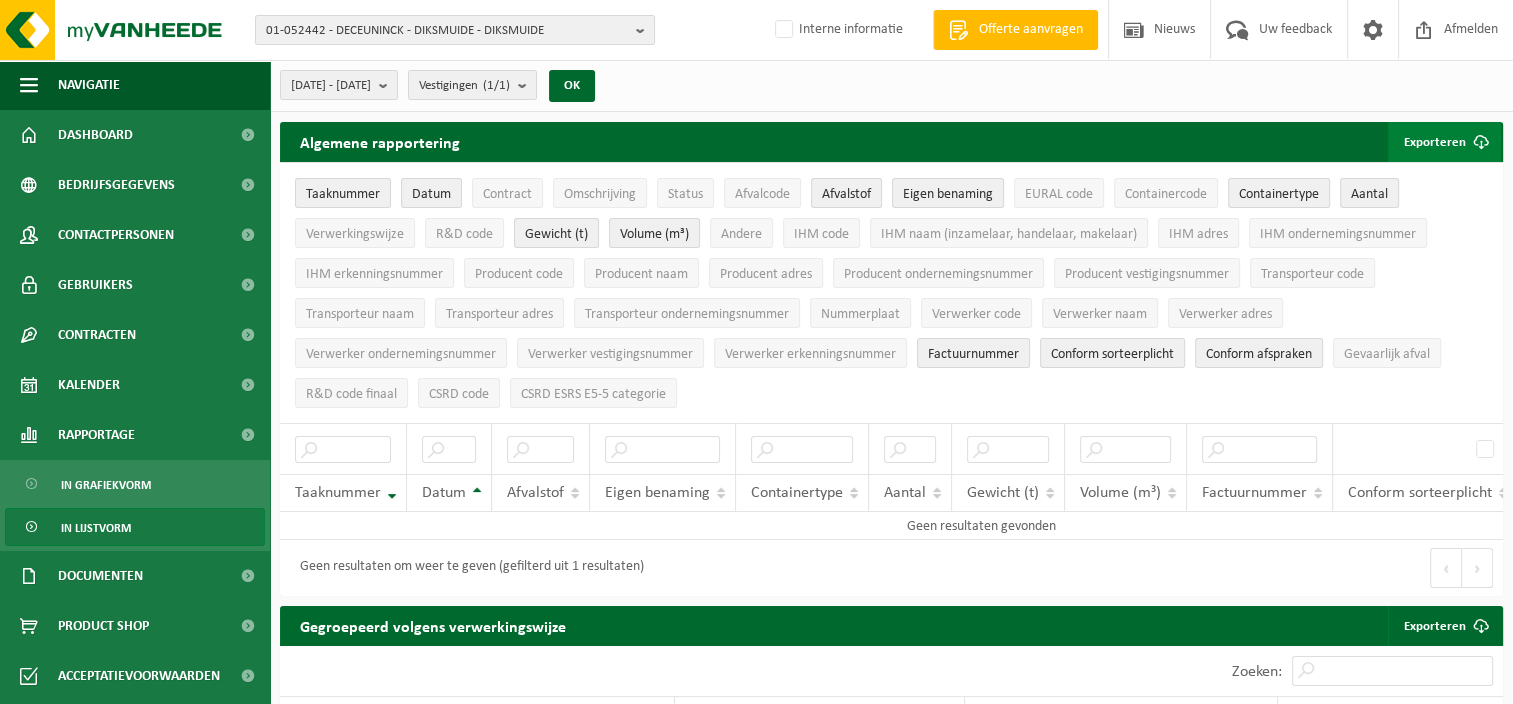 click on "Exporteren" at bounding box center (1444, 142) 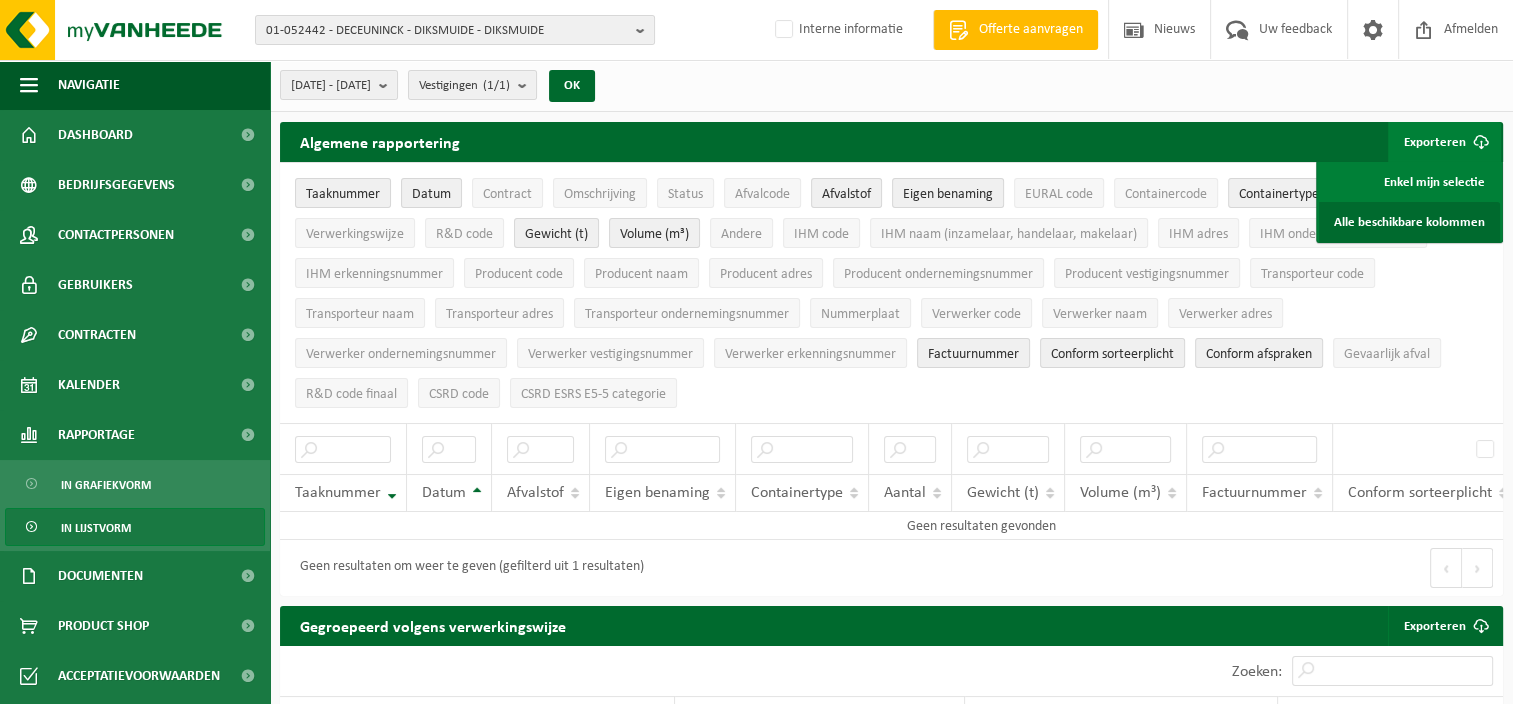 click on "Alle beschikbare kolommen" at bounding box center [1409, 222] 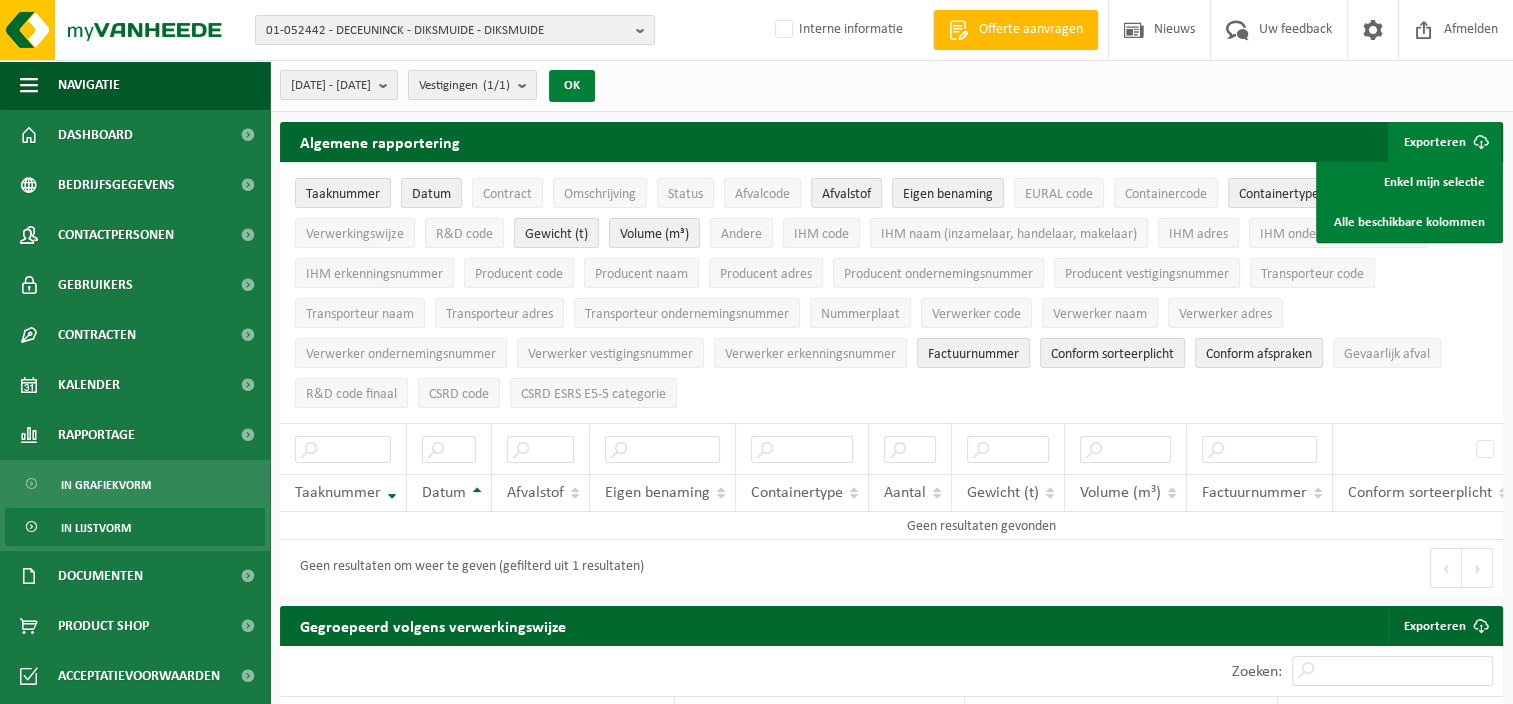 click on "OK" at bounding box center (572, 86) 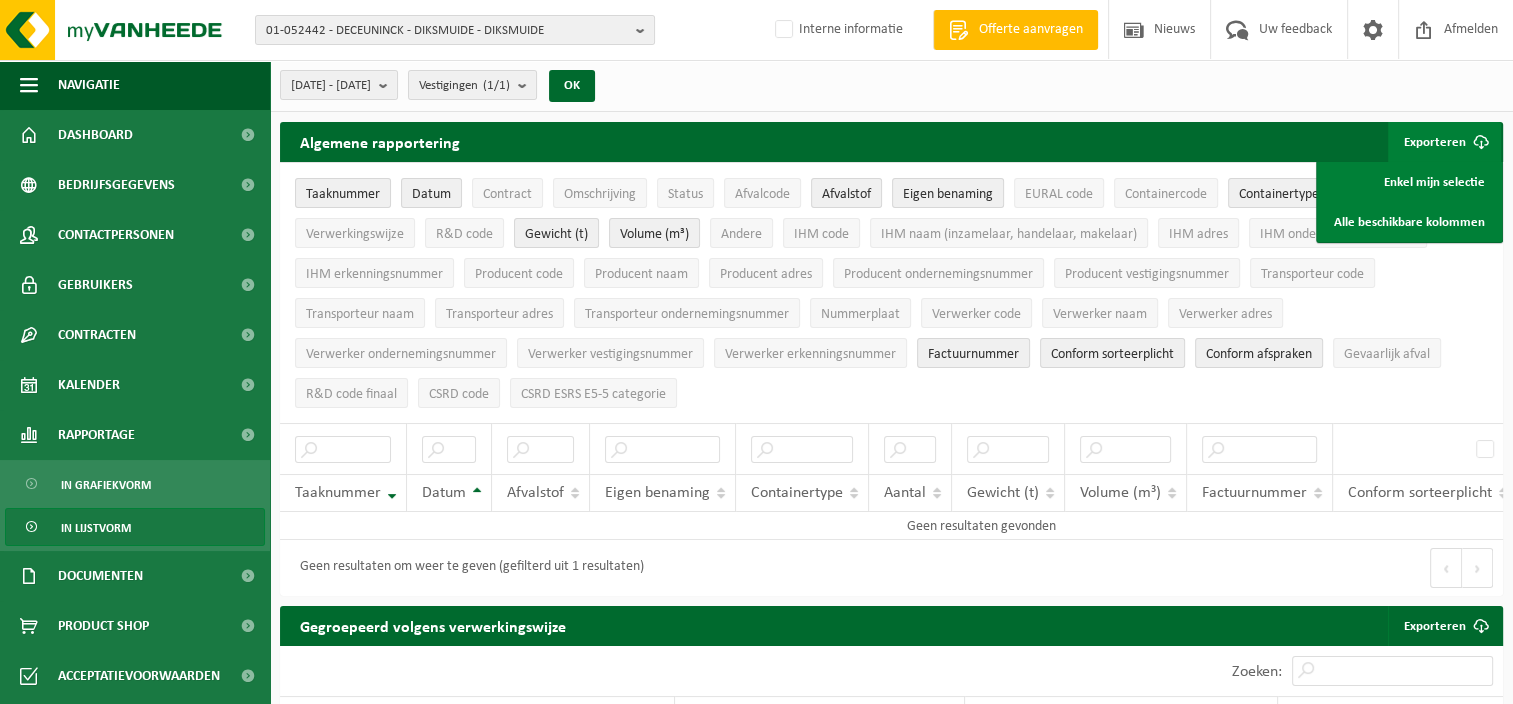click on "2024-01-01 - 2025-07-01               Huidige maand       Vorige maand       Laatste 6 maanden       Huidig jaar       Vorig jaar       Aangepast       van   2024-01-01       tot   2025-07-01                           Vestigingen  (1/1)               Alles selecteren   Alles deselecteren   Actieve selecteren         DECEUNINCK - DIKSMUIDE - DIKSMUIDE                 OK" at bounding box center [891, 86] 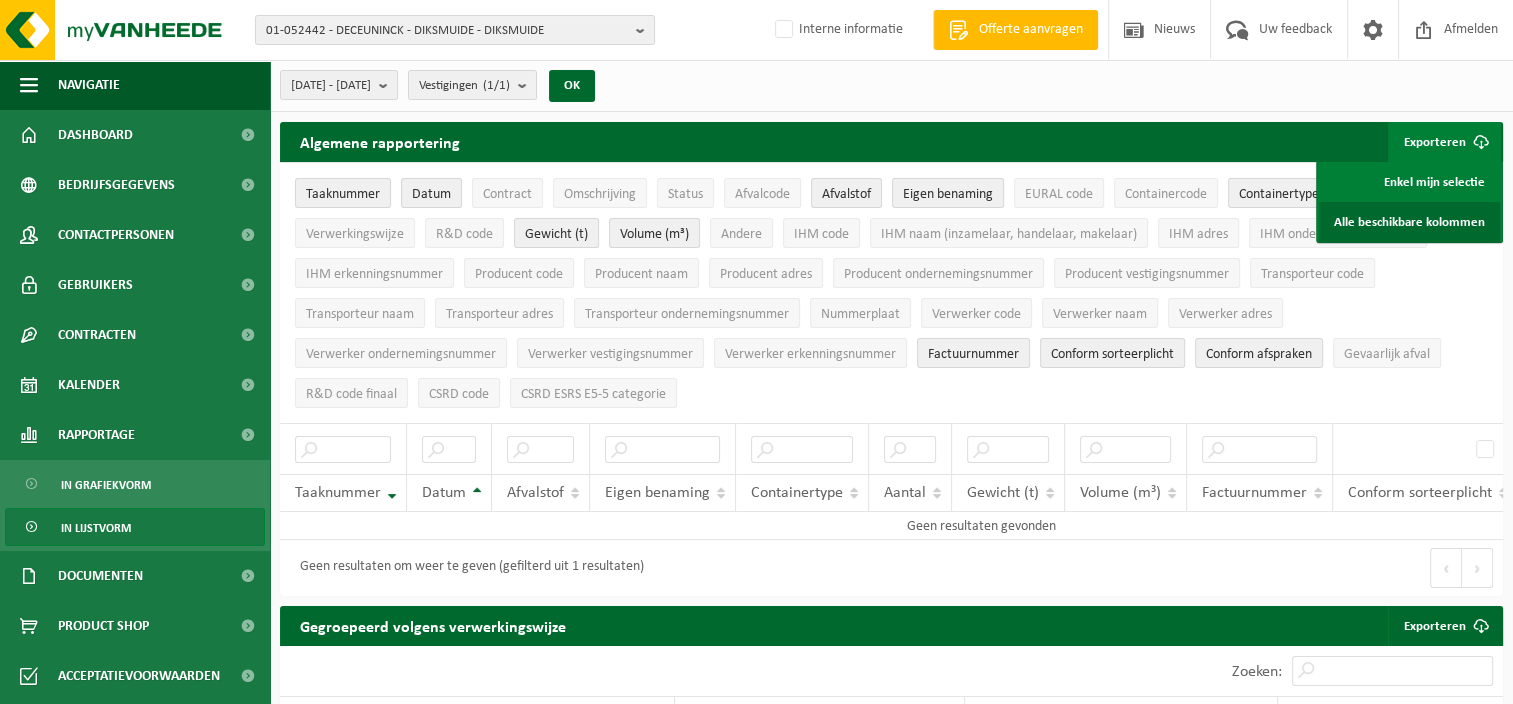 click on "Alle beschikbare kolommen" at bounding box center [1409, 222] 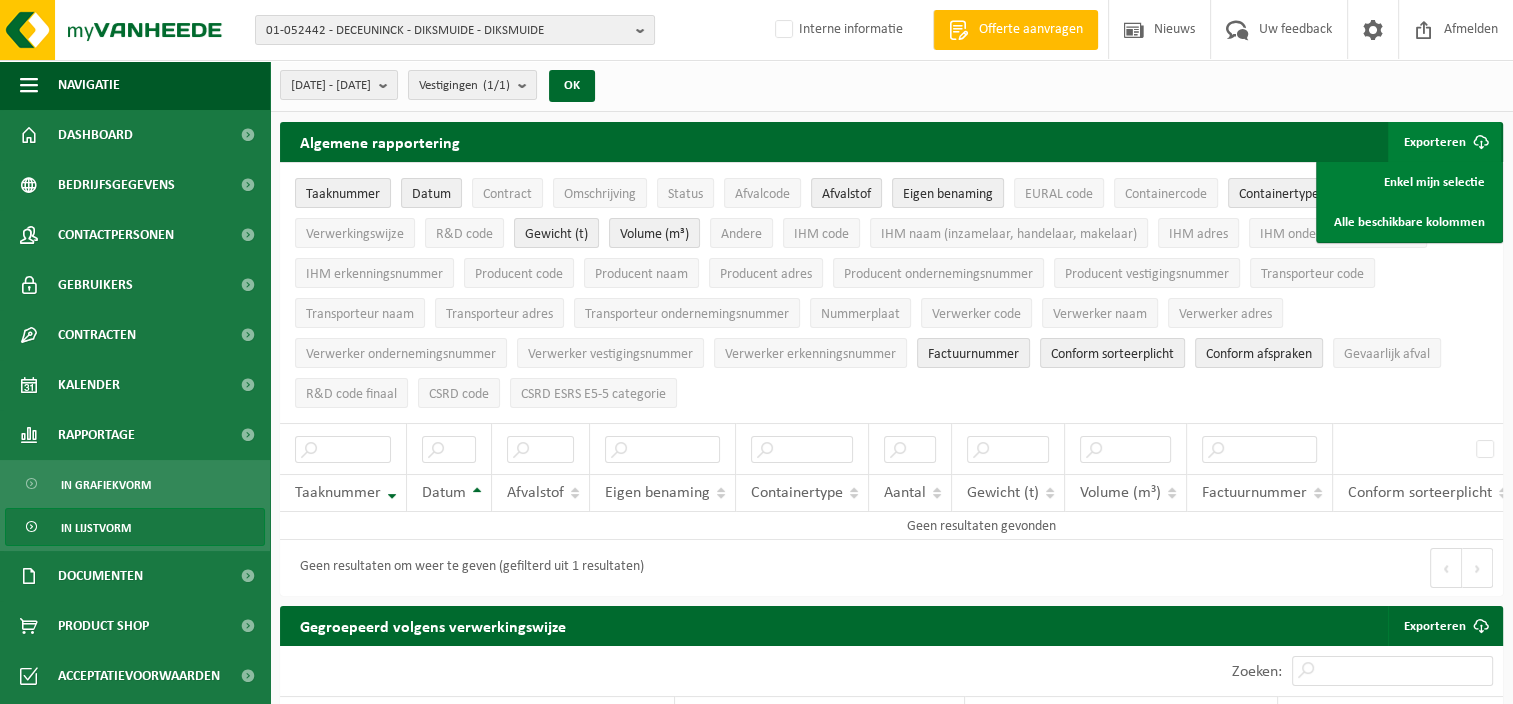 click on "Taaknummer Datum Contract Omschrijving Status Afvalcode Afvalstof Eigen benaming EURAL code Containercode Containertype Aantal Verwerkingswijze R&D code Gewicht (t) Volume (m³) Andere IHM code IHM naam (inzamelaar, handelaar, makelaar) IHM adres IHM ondernemingsnummer IHM erkenningsnummer Producent code Producent naam Producent adres Producent ondernemingsnummer Producent vestigingsnummer Transporteur code Transporteur naam Transporteur adres Transporteur ondernemingsnummer  Nummerplaat Verwerker code Verwerker naam Verwerker adres Verwerker ondernemingsnummer Verwerker vestigingsnummer Verwerker erkenningsnummer Factuurnummer Conform sorteerplicht Conform afspraken Gevaarlijk afval R&D code finaal CSRD code CSRD ESRS E5-5 categorie" at bounding box center [891, 293] 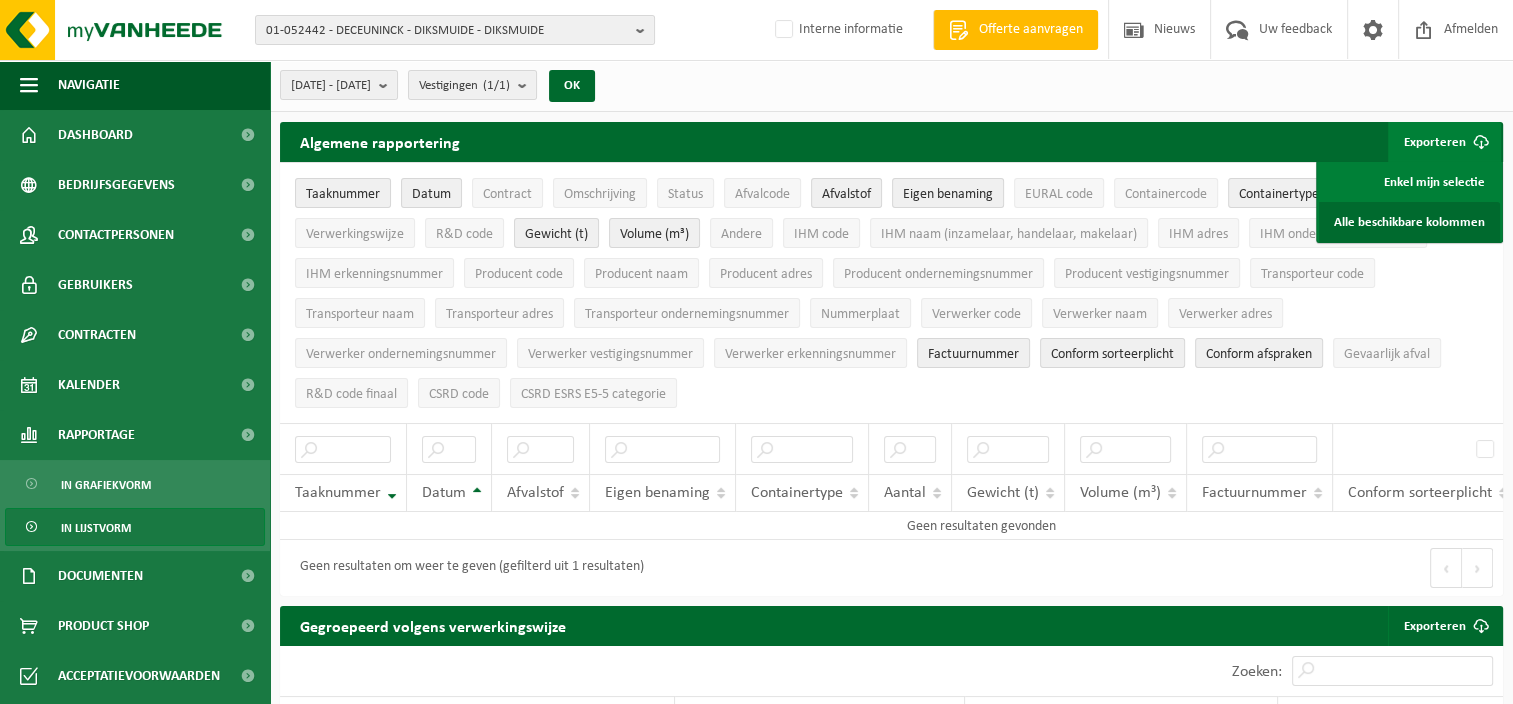 click on "Alle beschikbare kolommen" at bounding box center (1409, 222) 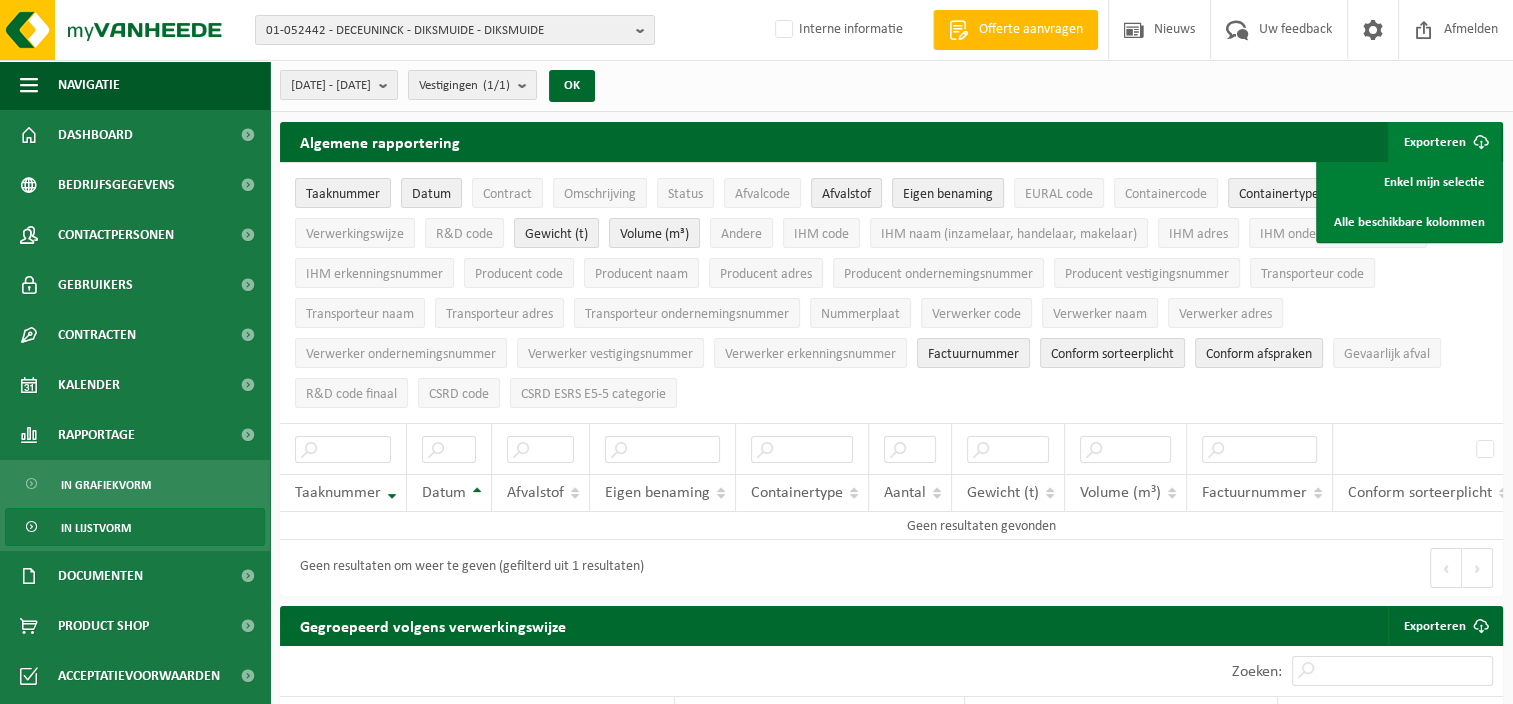 click on "Taaknummer Datum Contract Omschrijving Status Afvalcode Afvalstof Eigen benaming EURAL code Containercode Containertype Aantal Verwerkingswijze R&D code Gewicht (t) Volume (m³) Andere IHM code IHM naam (inzamelaar, handelaar, makelaar) IHM adres IHM ondernemingsnummer IHM erkenningsnummer Producent code Producent naam Producent adres Producent ondernemingsnummer Producent vestigingsnummer Transporteur code Transporteur naam Transporteur adres Transporteur ondernemingsnummer  Nummerplaat Verwerker code Verwerker naam Verwerker adres Verwerker ondernemingsnummer Verwerker vestigingsnummer Verwerker erkenningsnummer Factuurnummer Conform sorteerplicht Conform afspraken Gevaarlijk afval R&D code finaal CSRD code CSRD ESRS E5-5 categorie" at bounding box center [891, 293] 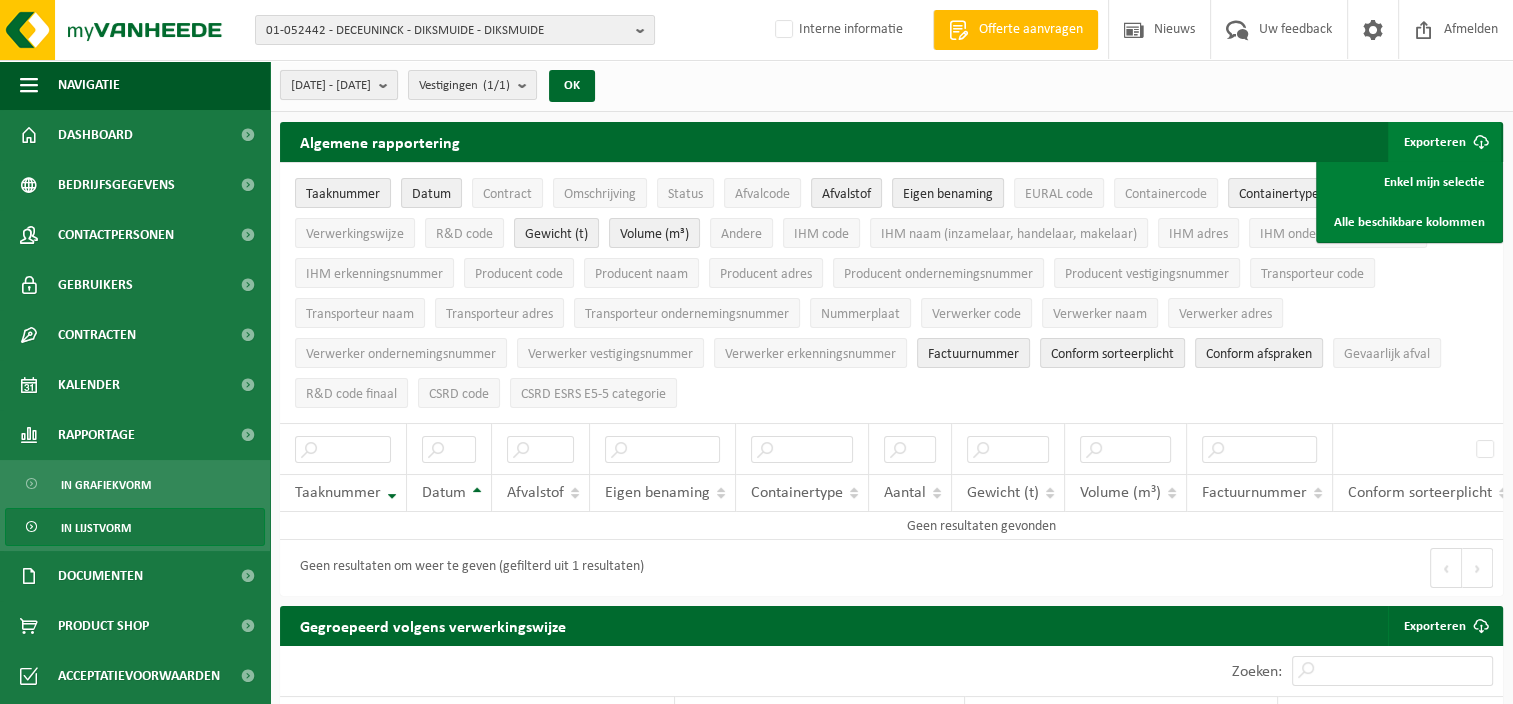 click on "2024-01-01 - 2025-07-01" at bounding box center [331, 86] 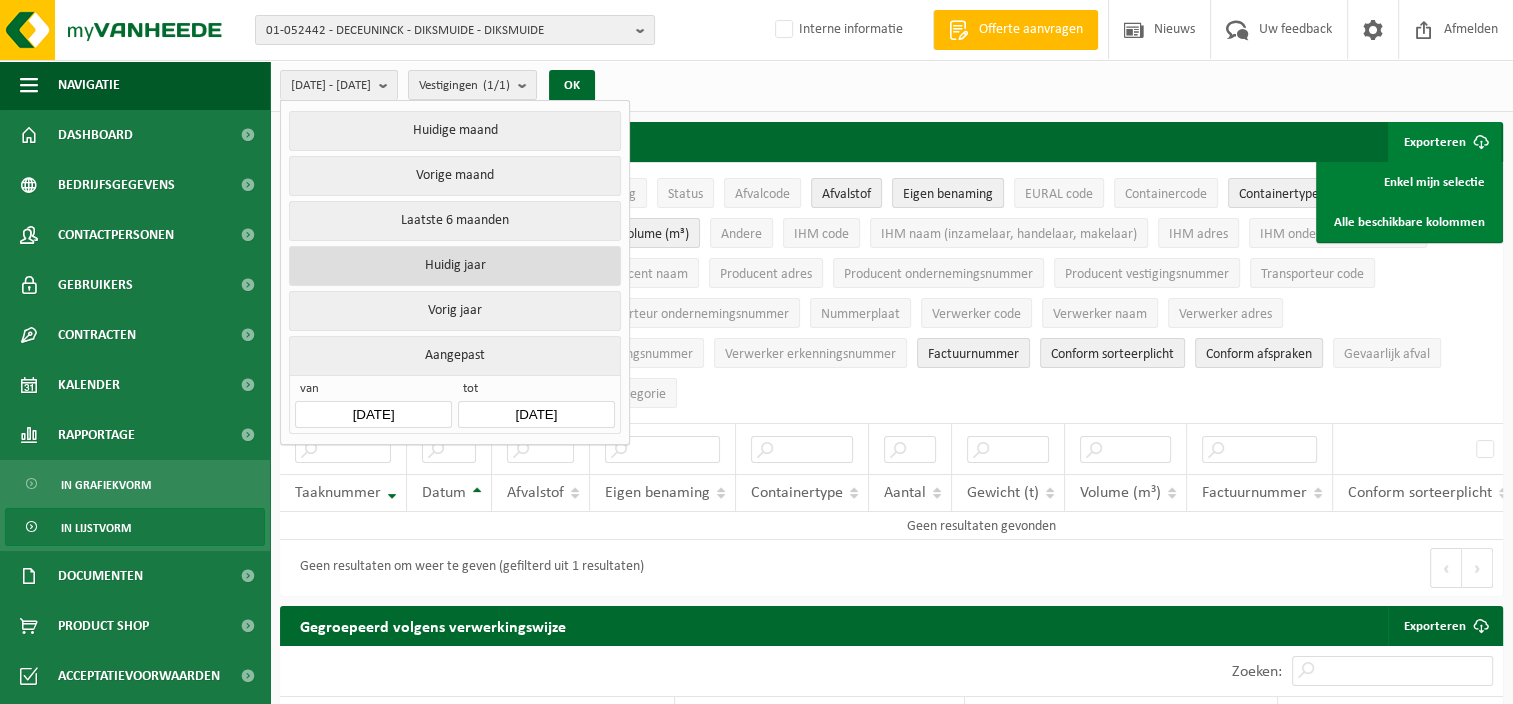 click on "Huidig jaar" at bounding box center [454, 266] 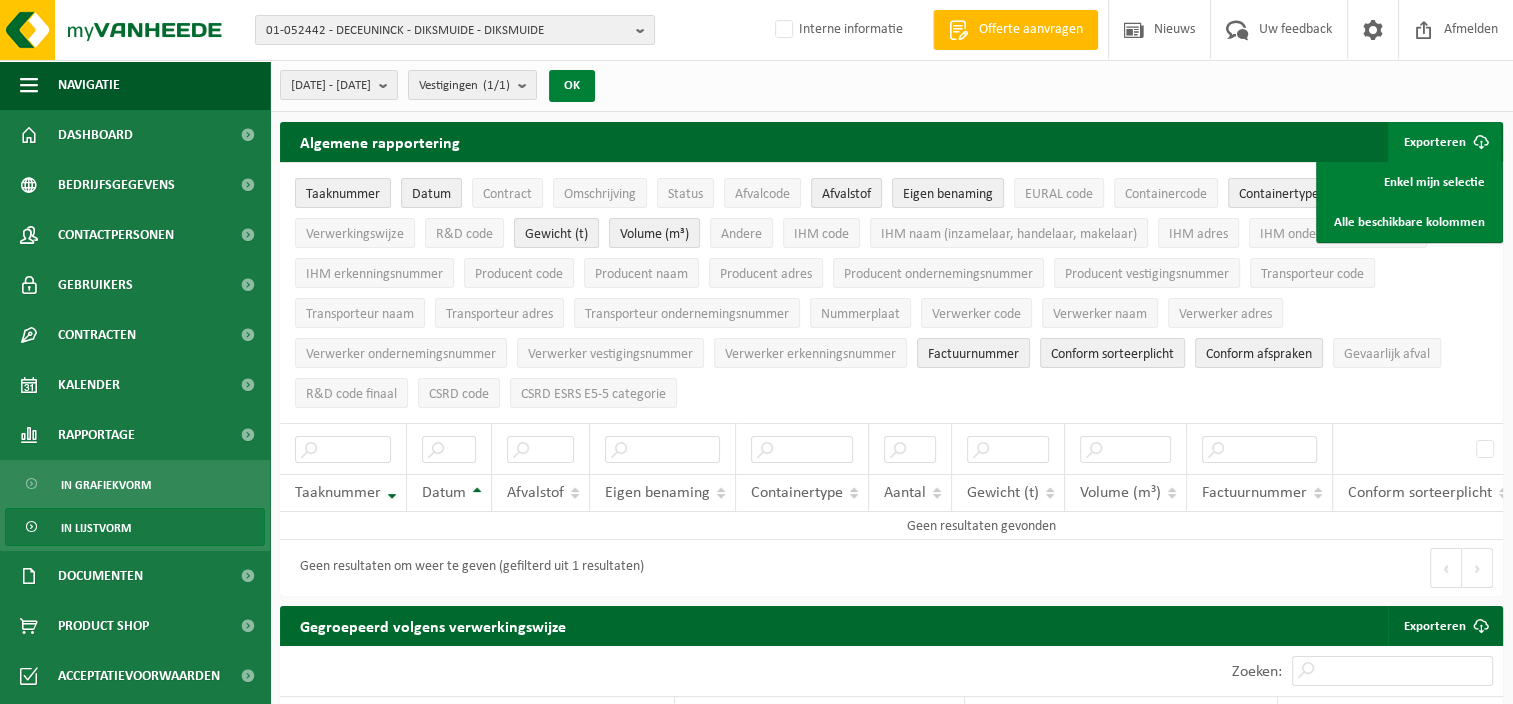click on "OK" at bounding box center (572, 86) 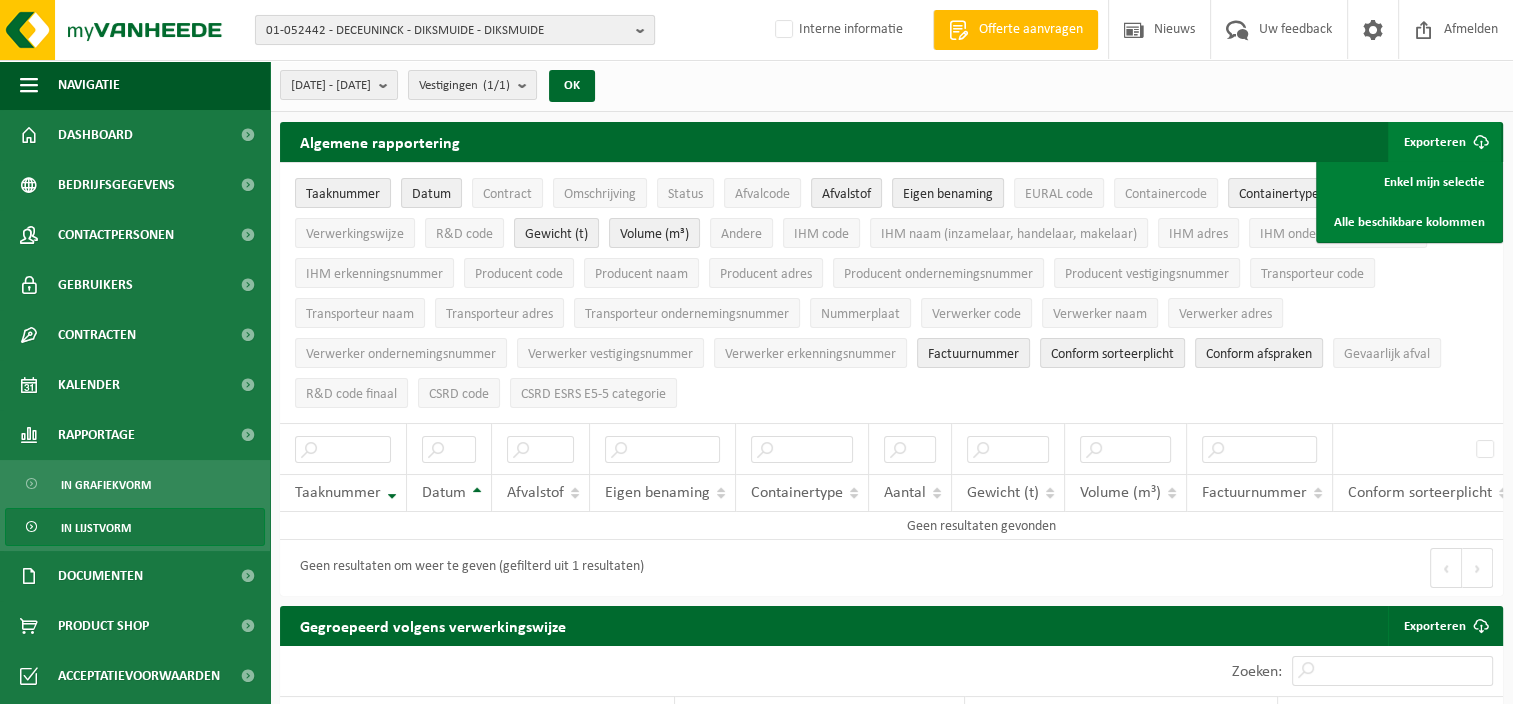 click on "01-052442 - DECEUNINCK - DIKSMUIDE - DIKSMUIDE" at bounding box center (447, 31) 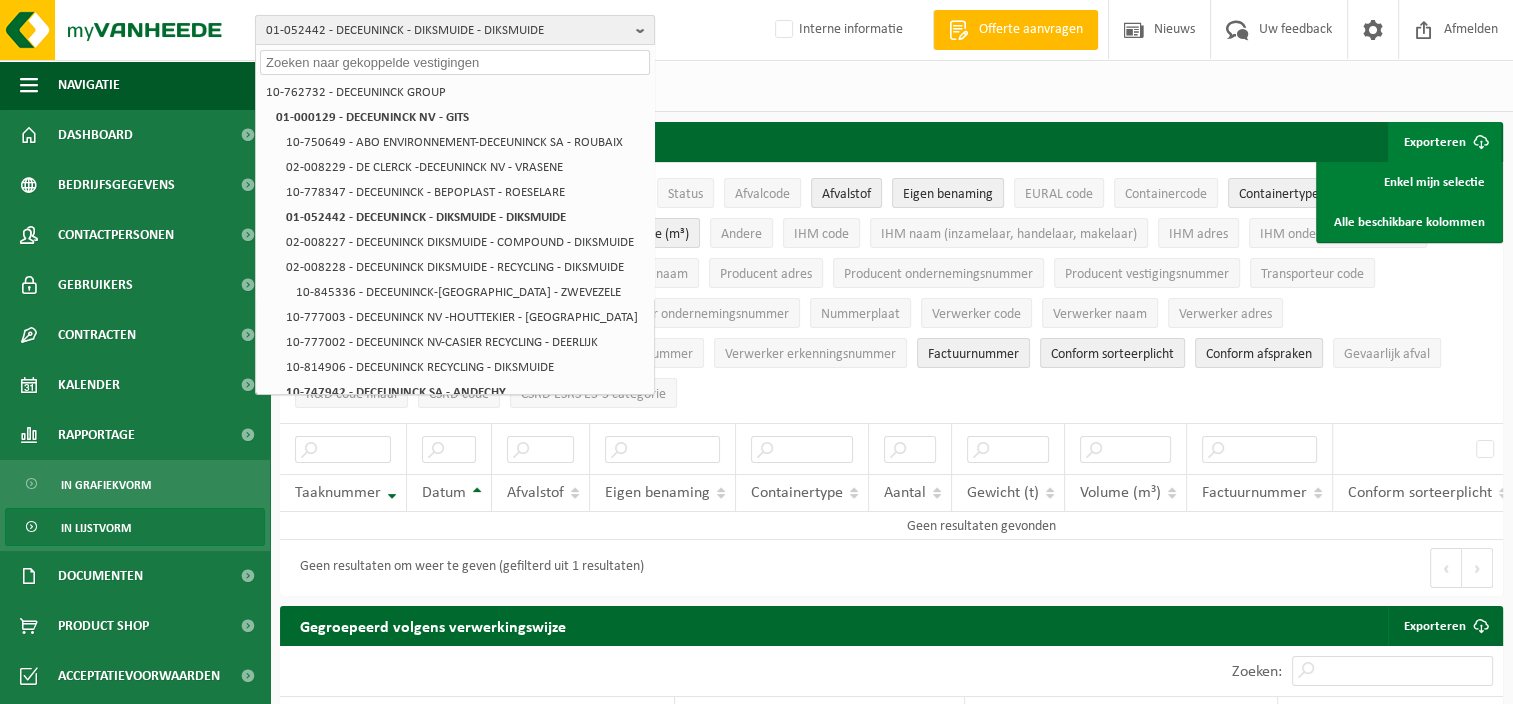 click on "01-052442 - DECEUNINCK - DIKSMUIDE - DIKSMUIDE" at bounding box center (447, 31) 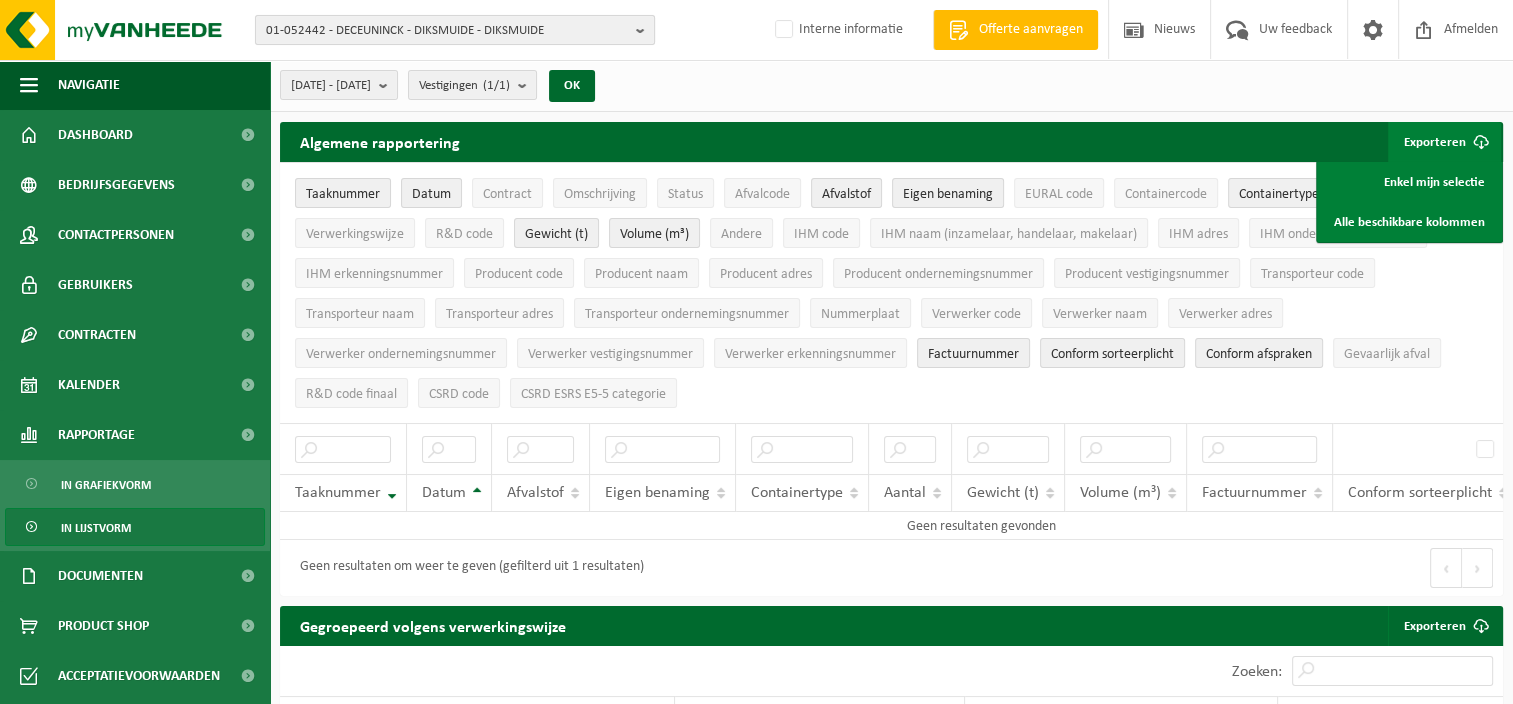 click on "01-052442 - DECEUNINCK - DIKSMUIDE - DIKSMUIDE" at bounding box center [447, 31] 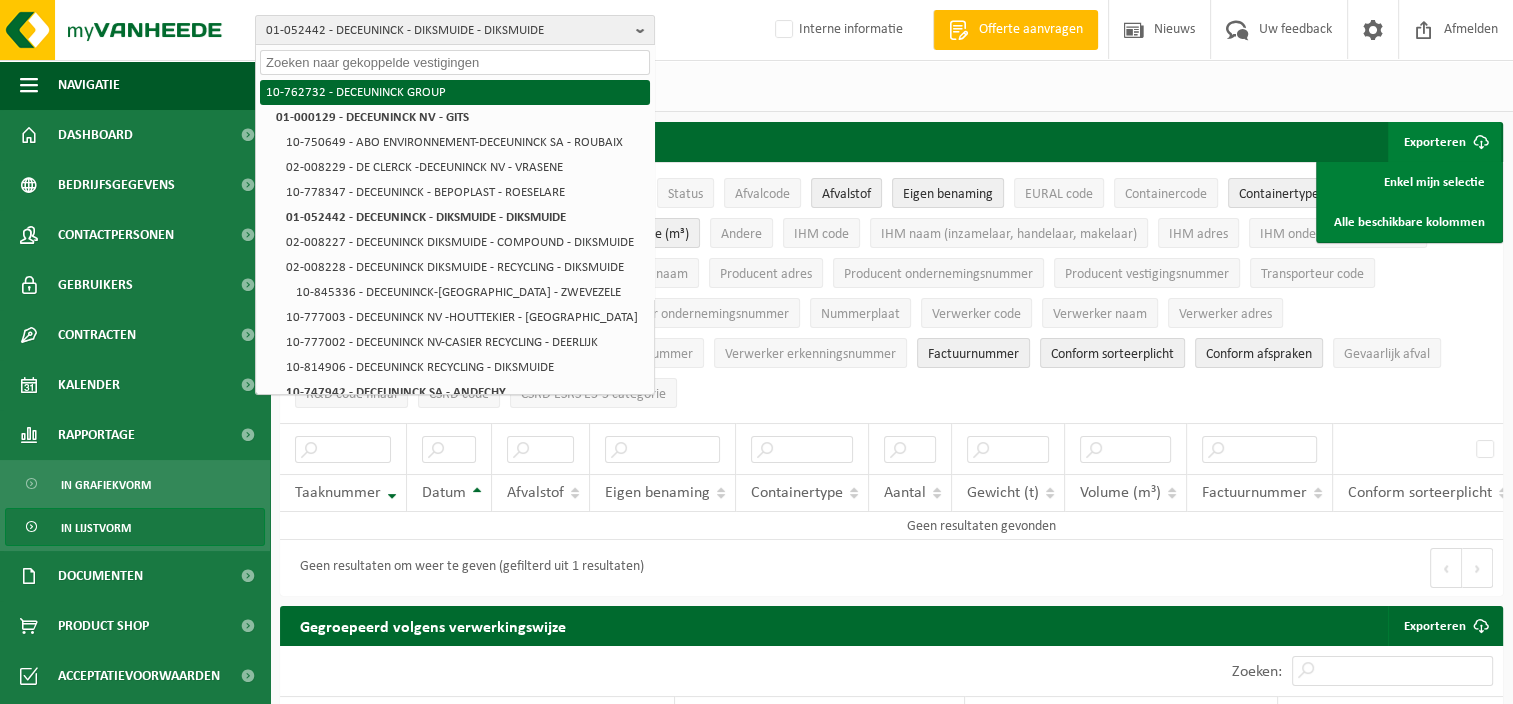 click on "10-762732 - DECEUNINCK GROUP" at bounding box center (455, 92) 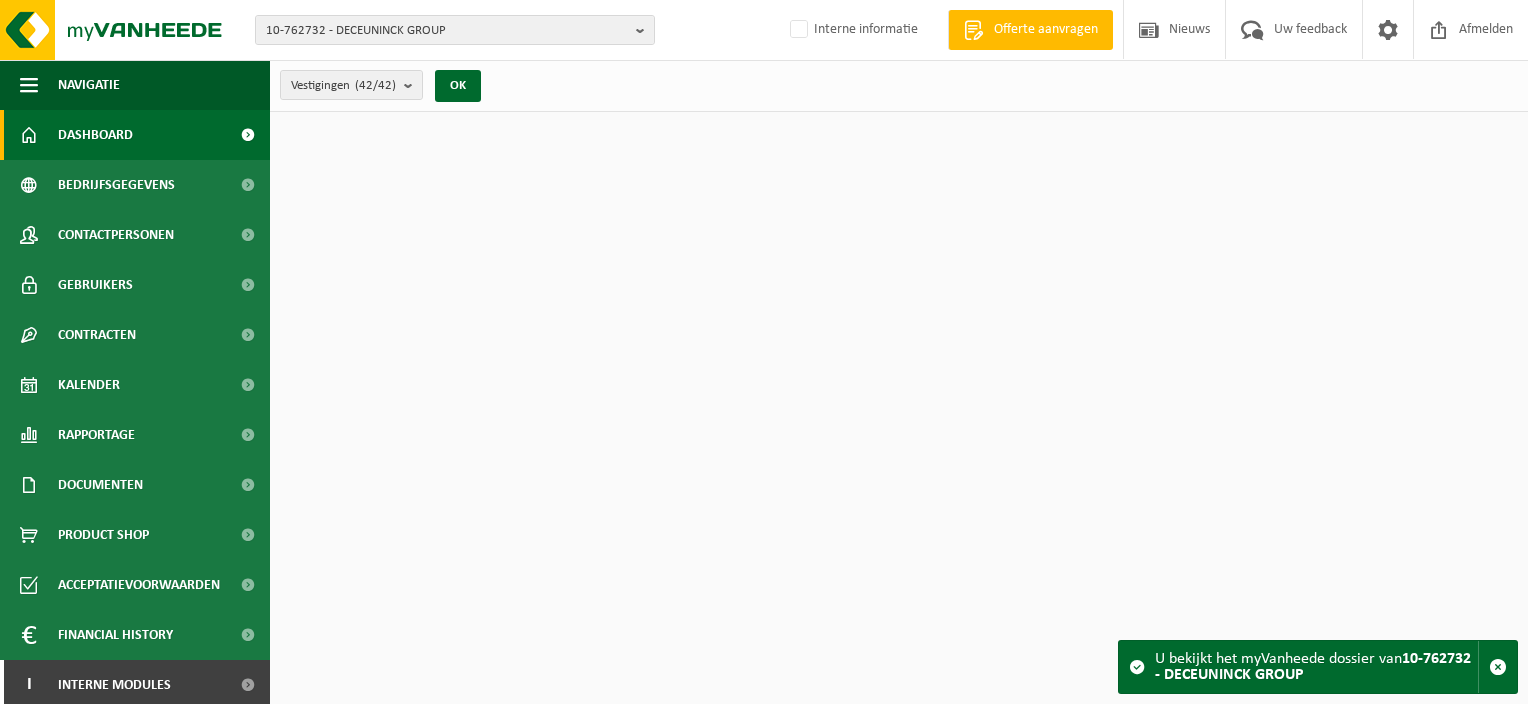 scroll, scrollTop: 0, scrollLeft: 0, axis: both 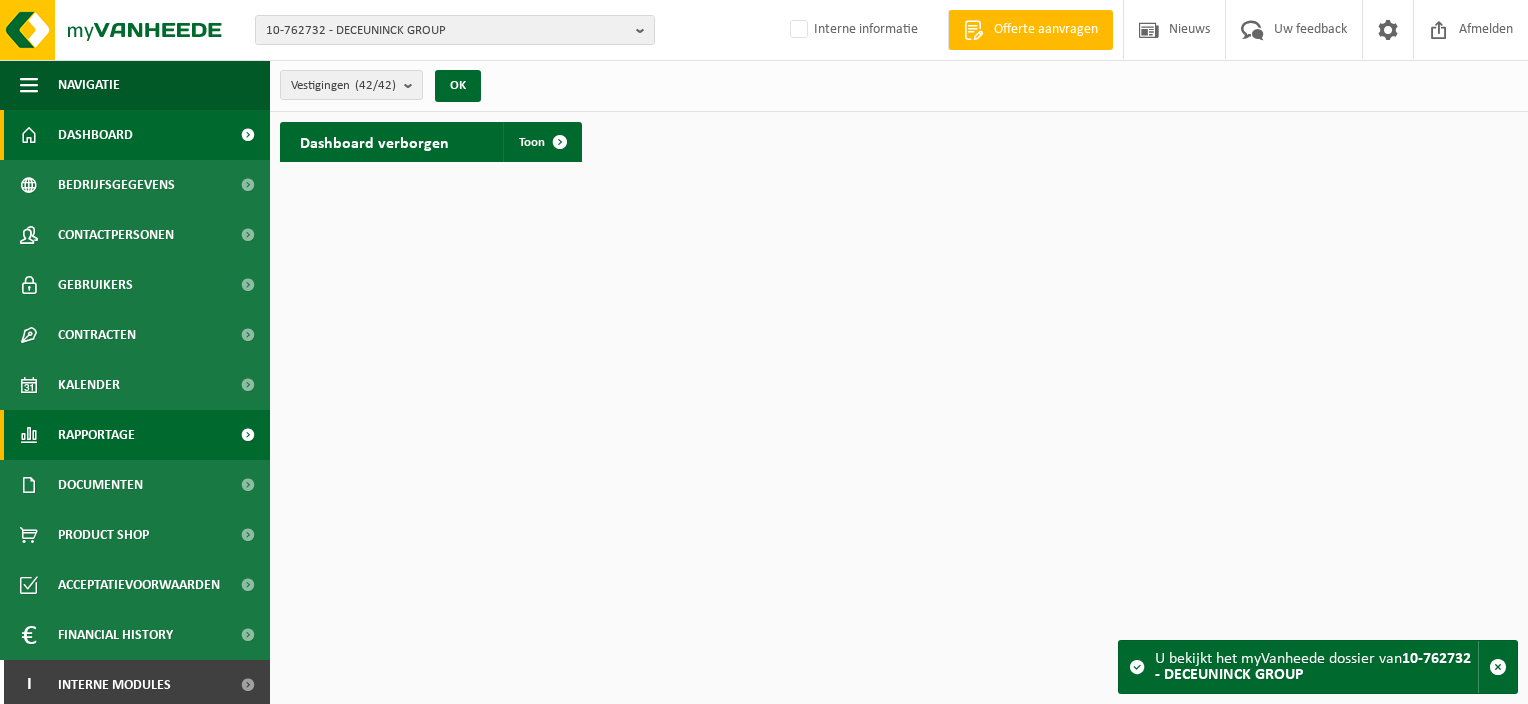 click on "Rapportage" at bounding box center [96, 435] 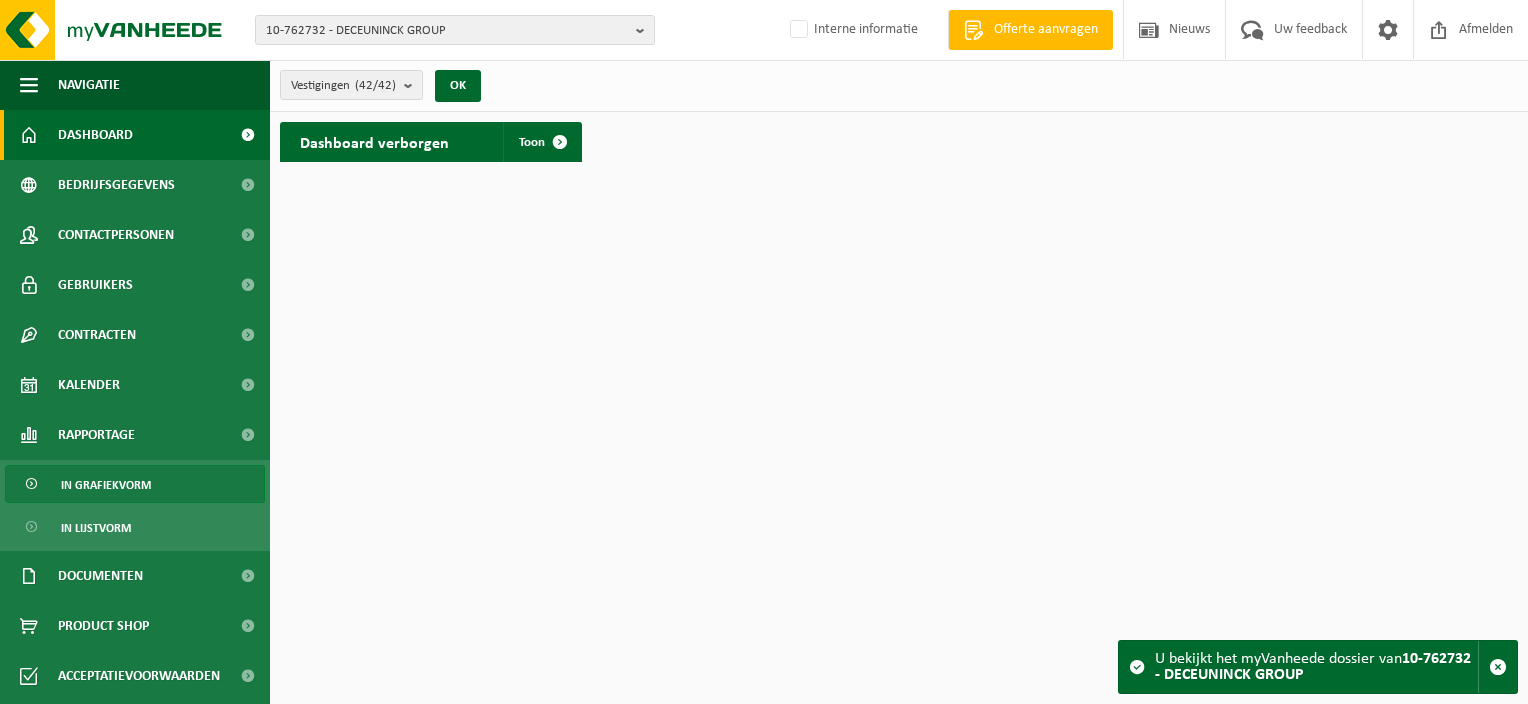 click on "In grafiekvorm" at bounding box center (106, 485) 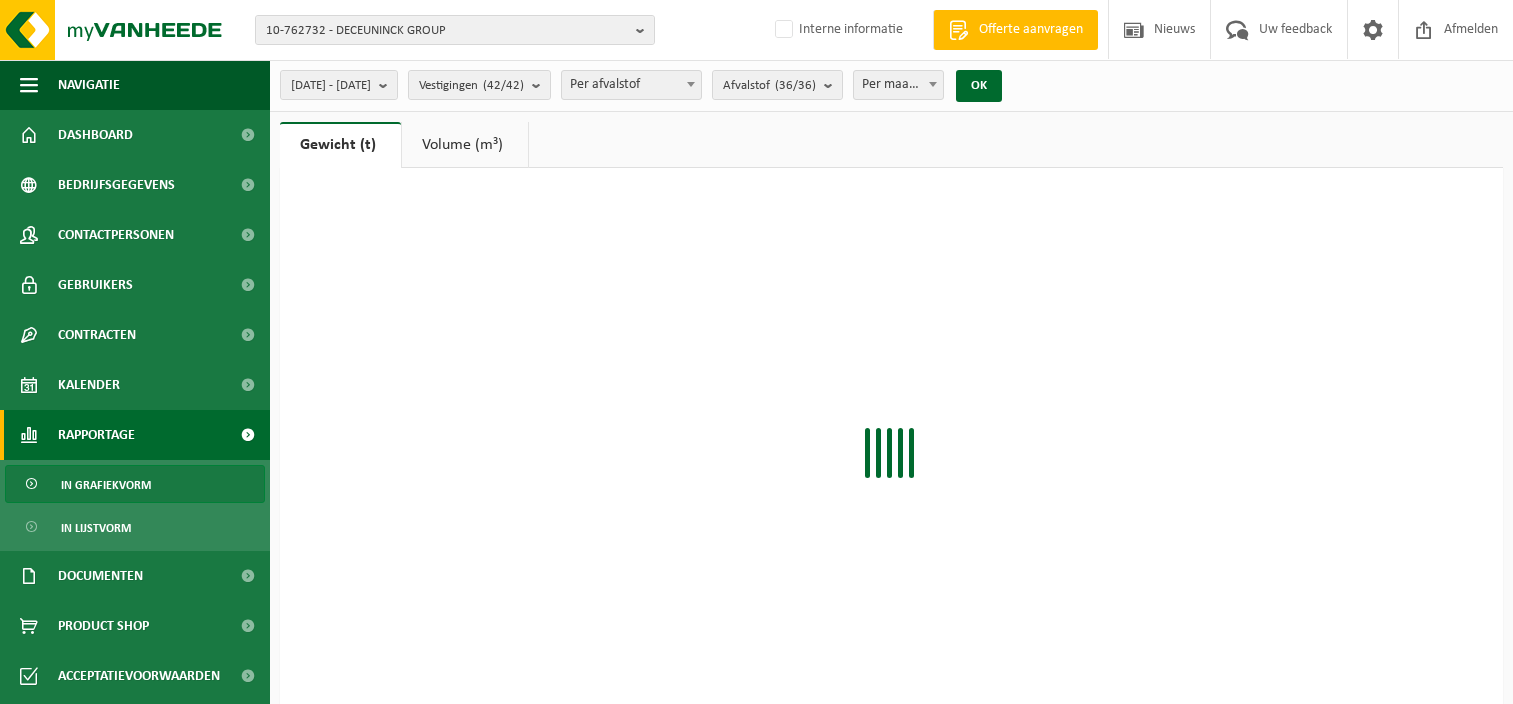 scroll, scrollTop: 0, scrollLeft: 0, axis: both 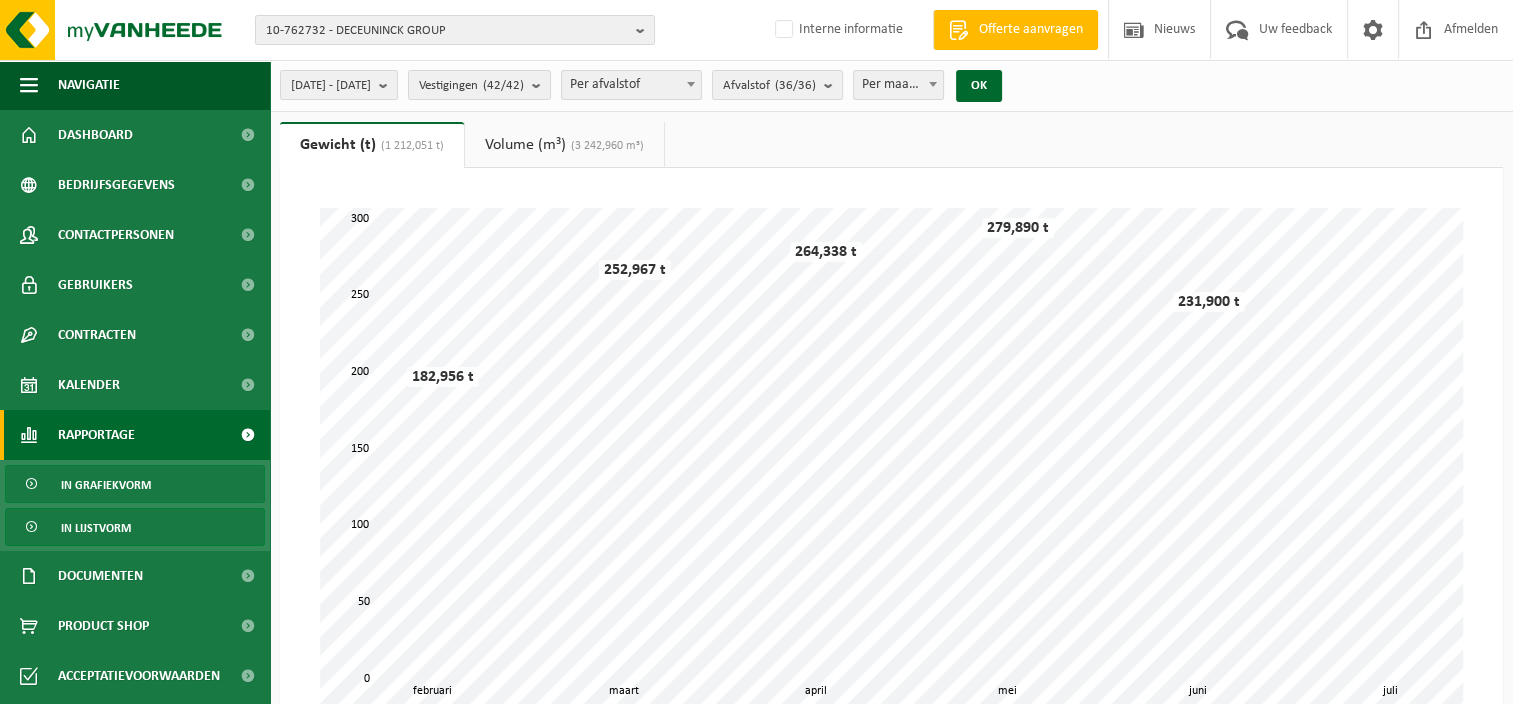 click on "In lijstvorm" at bounding box center (96, 528) 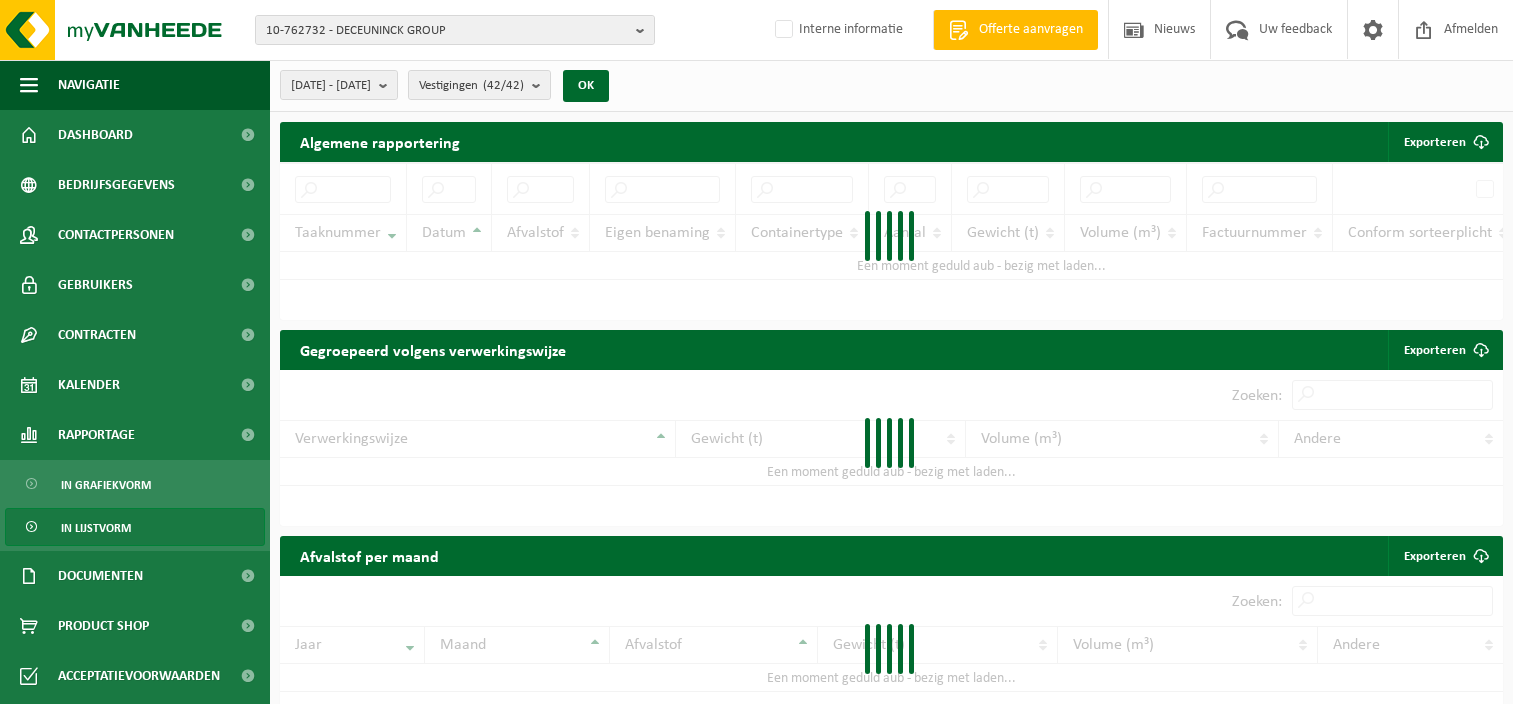 scroll, scrollTop: 0, scrollLeft: 0, axis: both 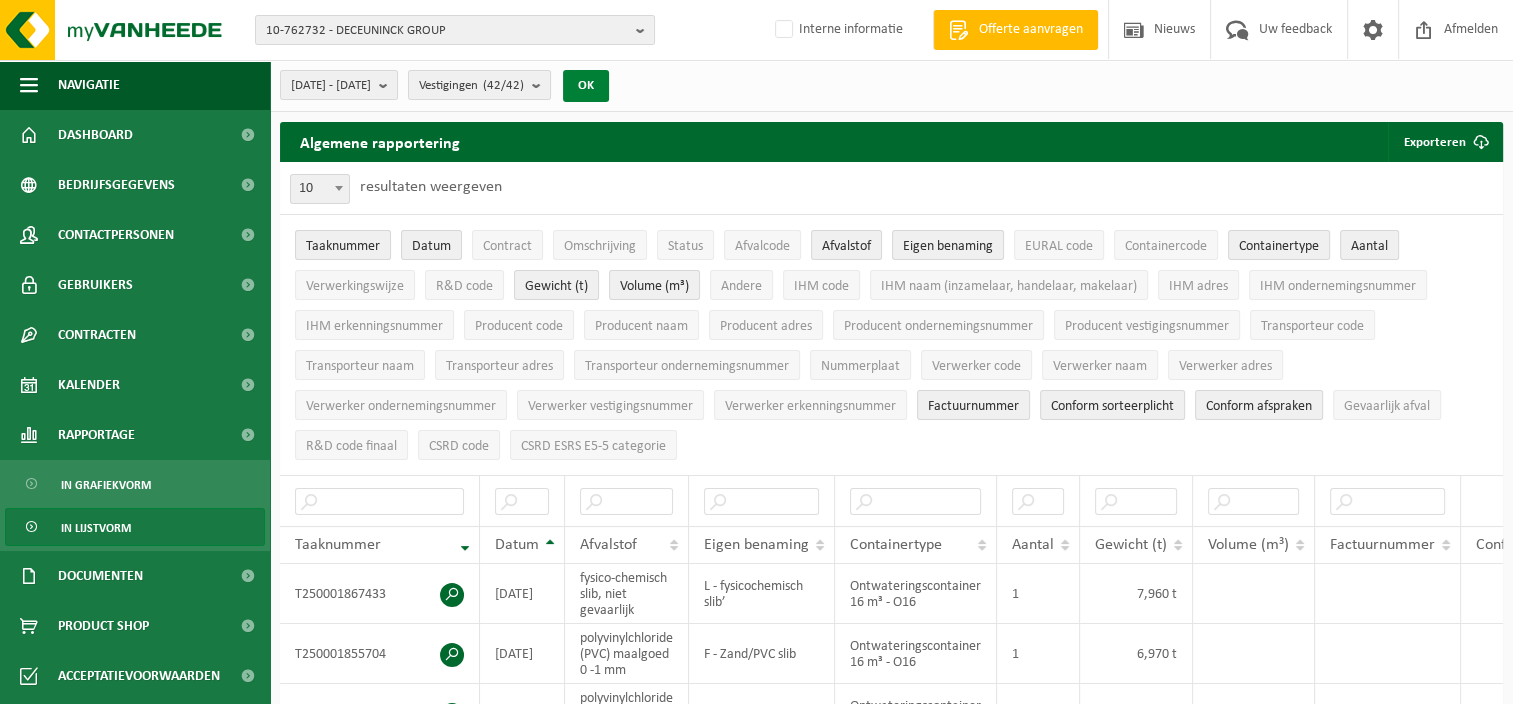 click on "OK" at bounding box center [586, 86] 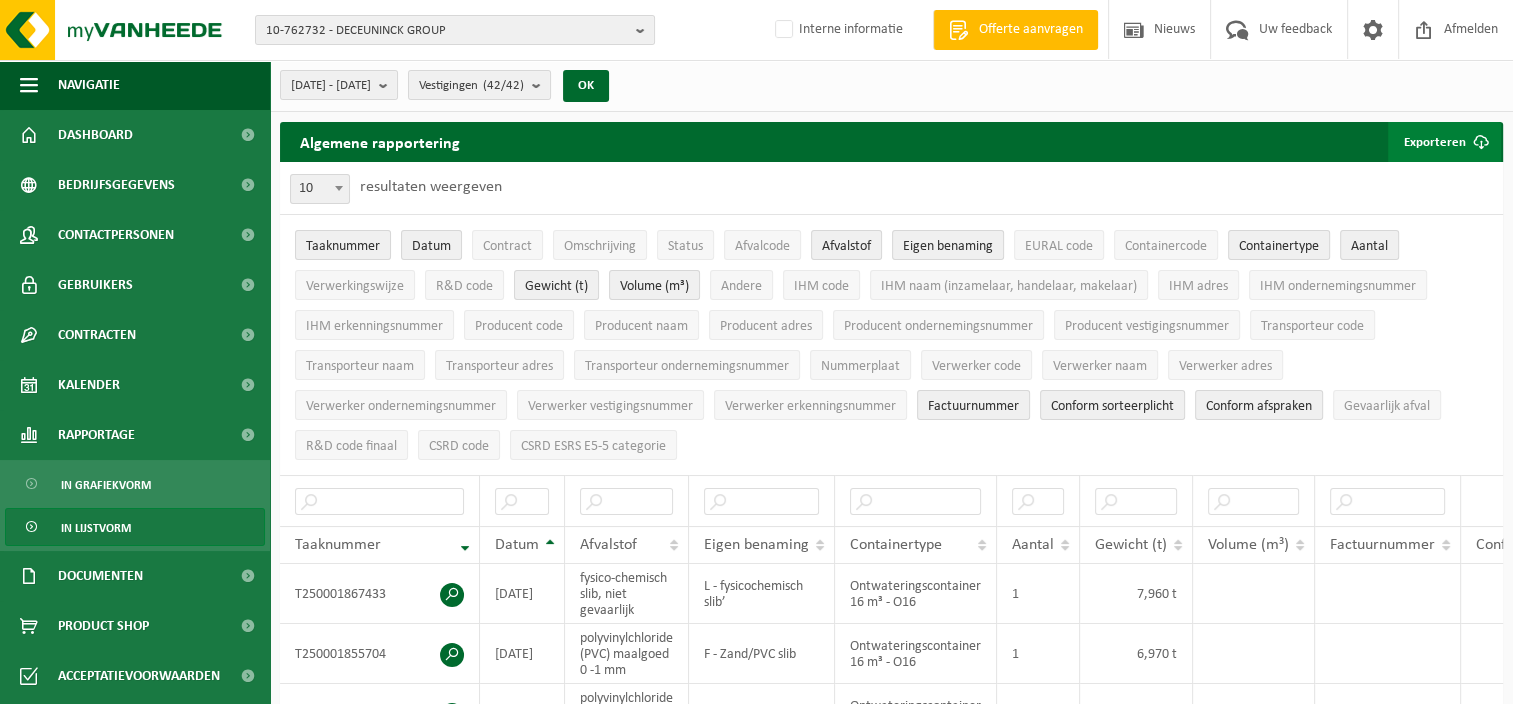 click on "Exporteren" at bounding box center [1444, 142] 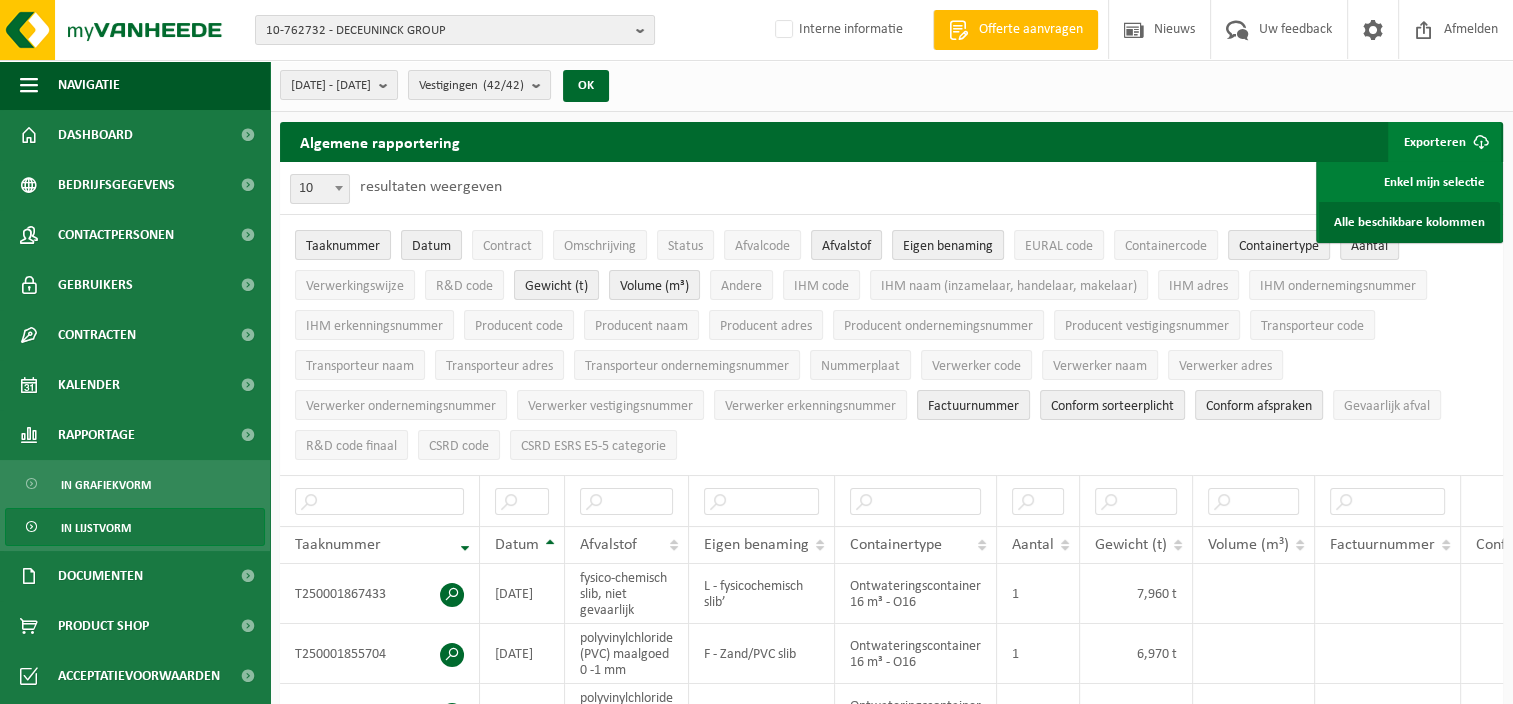click on "Alle beschikbare kolommen" at bounding box center (1409, 222) 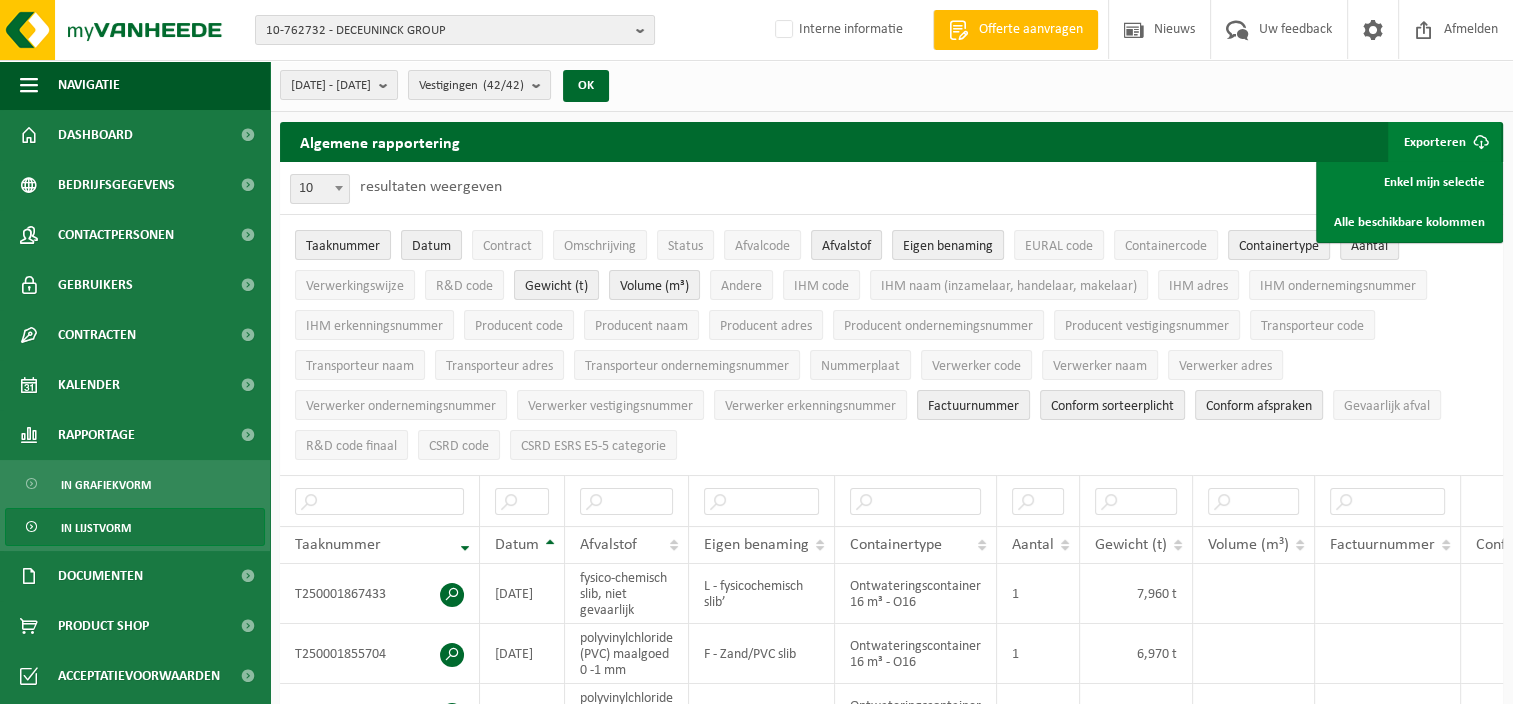 click on "2025-02-01 - 2025-07-01               Huidige maand       Vorige maand       Laatste 6 maanden       Huidig jaar       Vorig jaar       Aangepast       van   2025-02-01       tot   2025-07-01                           Vestigingen  (42/42)               Alles selecteren   Alles deselecteren   Actieve selecteren         DECEUNINCK GROUP -        DECEUNINCK NV - GITS       ABO ENVIRONNEMENT-DECEUNINCK SA - ROUBAIX       DE CLERCK -DECEUNINCK NV - VRASENE       DECEUNINCK - BEPOPLAST - ROESELARE       DECEUNINCK - DIKSMUIDE - DIKSMUIDE       DECEUNINCK DIKSMUIDE - COMPOUND - DIKSMUIDE       DECEUNINCK DIKSMUIDE - RECYCLING - DIKSMUIDE       DECEUNINCK-VIENNE - ZWEVEZELE       DECEUNINCK NV -HOUTTEKIER - ARDOOIE       DECEUNINCK NV-CASIER RECYCLING - DEERLIJK       DECEUNINCK RECYCLING - DIKSMUIDE       DECEUNINCK SA - ANDECHY       DECEUNINCK-DELBARRE - VERMELLES       DECEUNINCK-FLANDERS PLASTIC RECYCLING - WAREGEM       DECEUNINCK-LAVAERT - WIELSBEKE" at bounding box center (891, 86) 